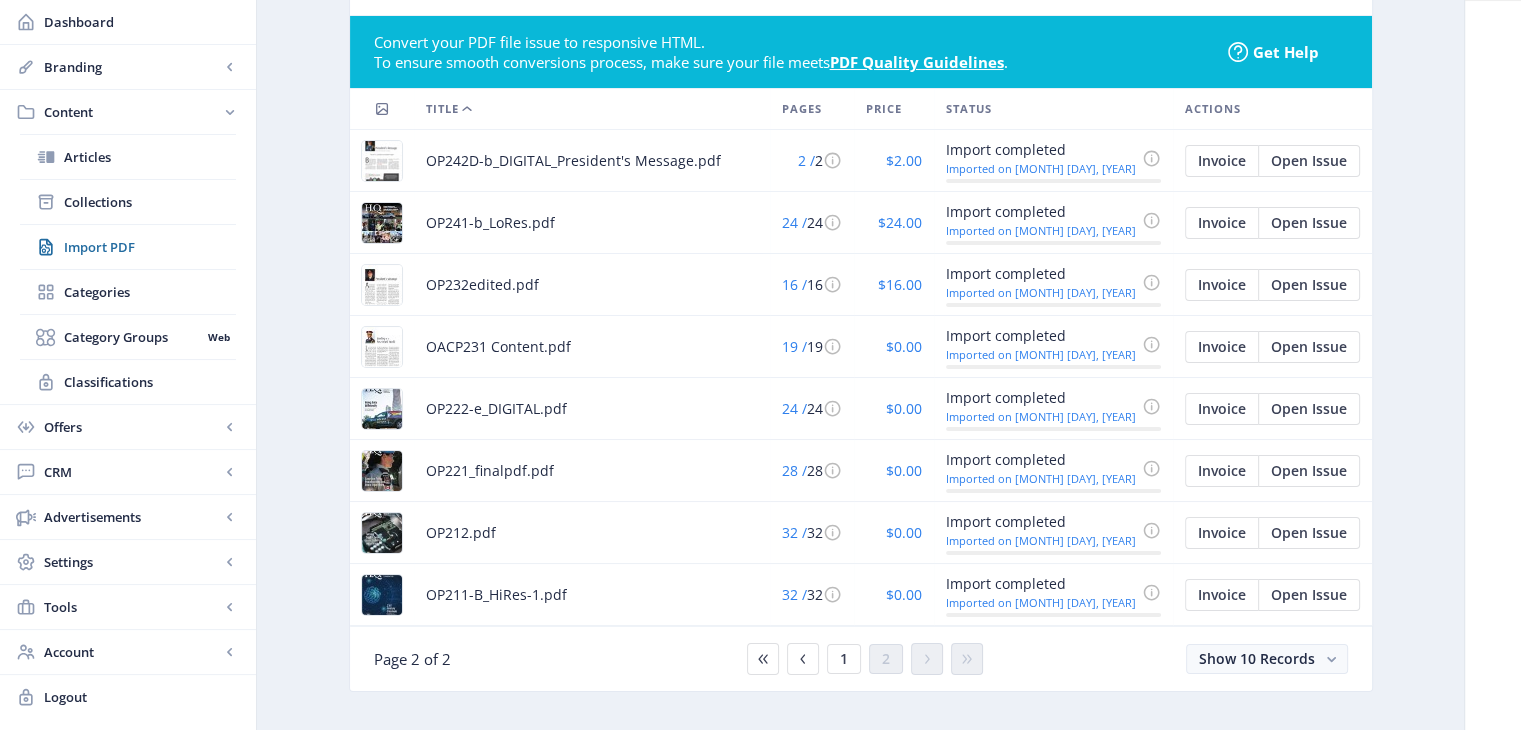 scroll, scrollTop: 188, scrollLeft: 0, axis: vertical 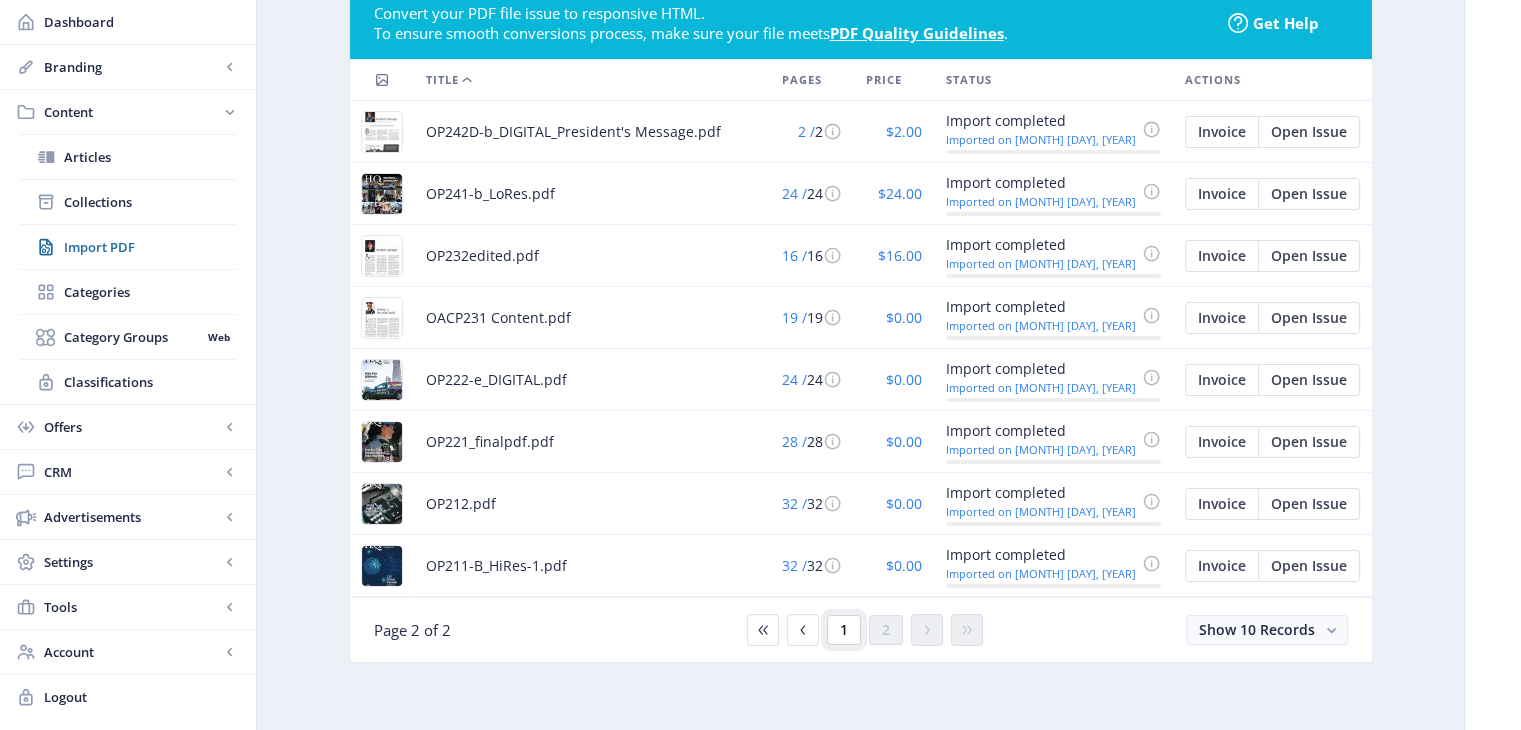 click on "1" at bounding box center [844, 630] 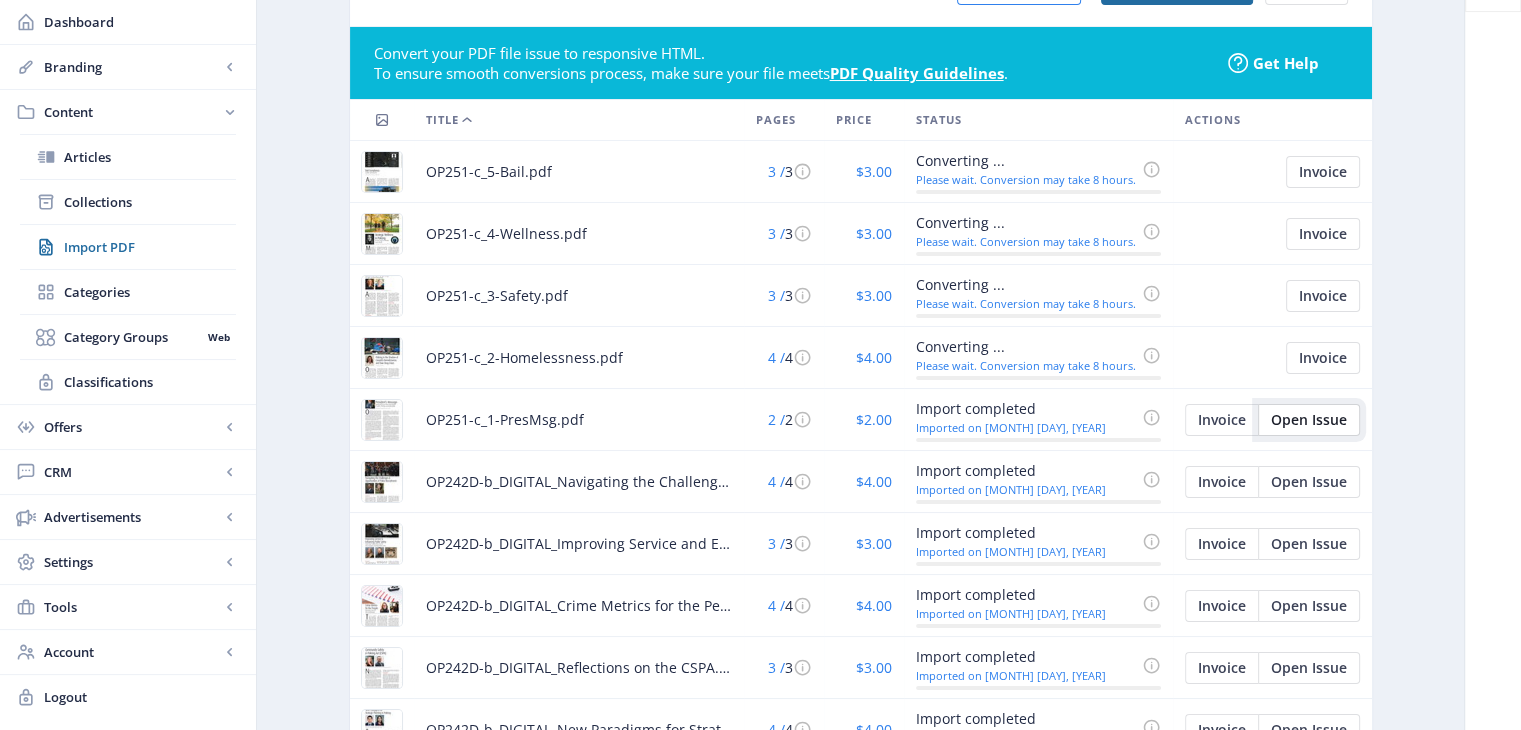click on "Open Issue" at bounding box center (1323, 172) 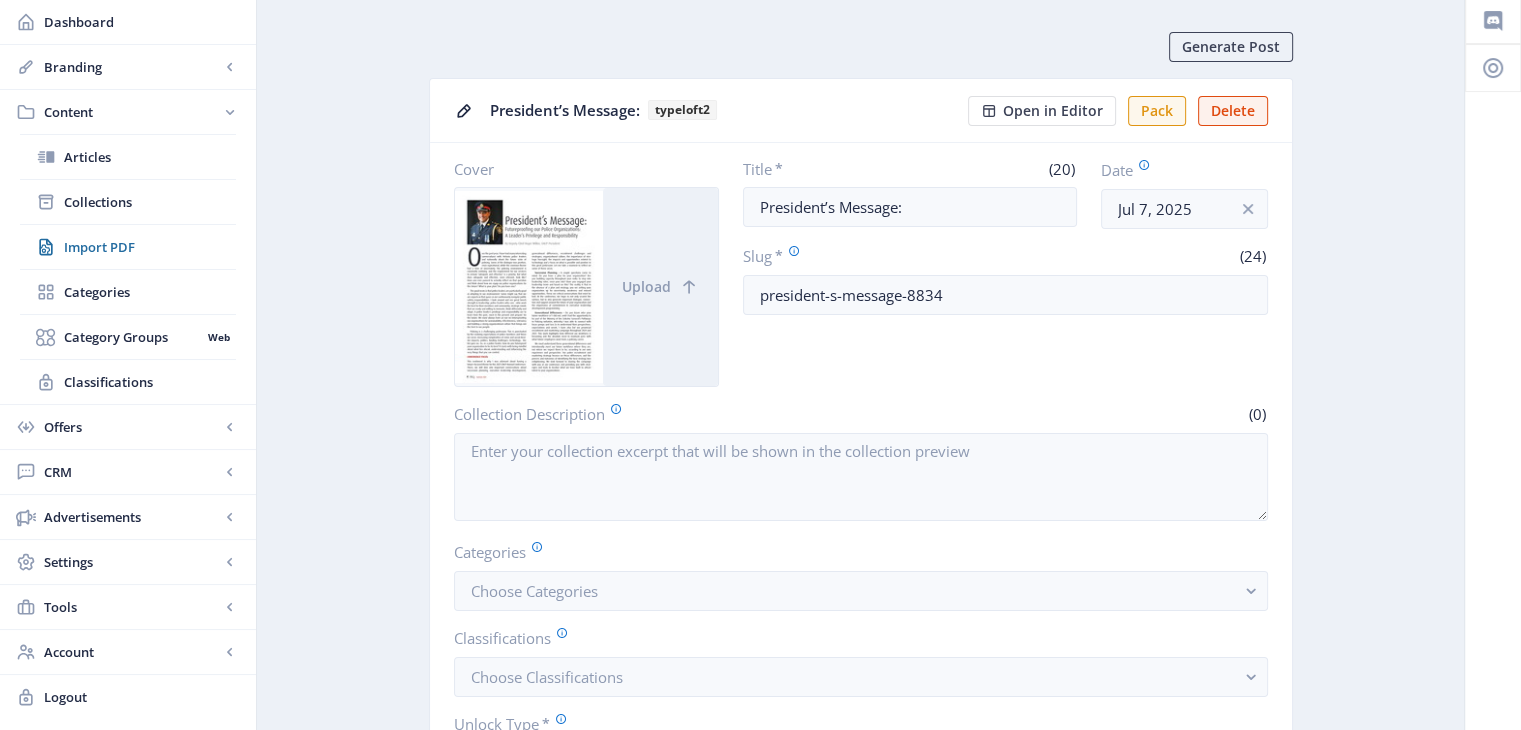 scroll, scrollTop: 100, scrollLeft: 0, axis: vertical 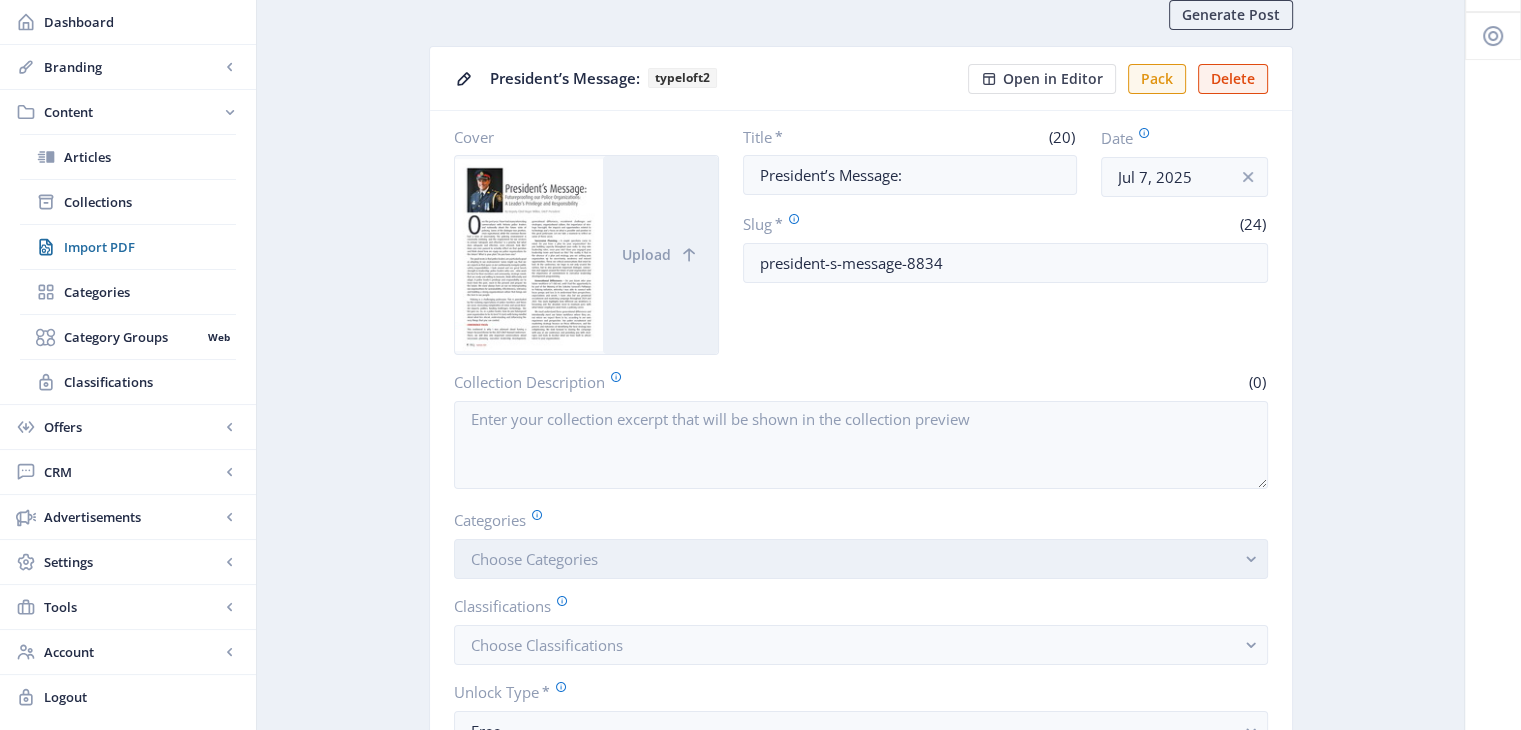 click on "Choose Categories" at bounding box center [861, 559] 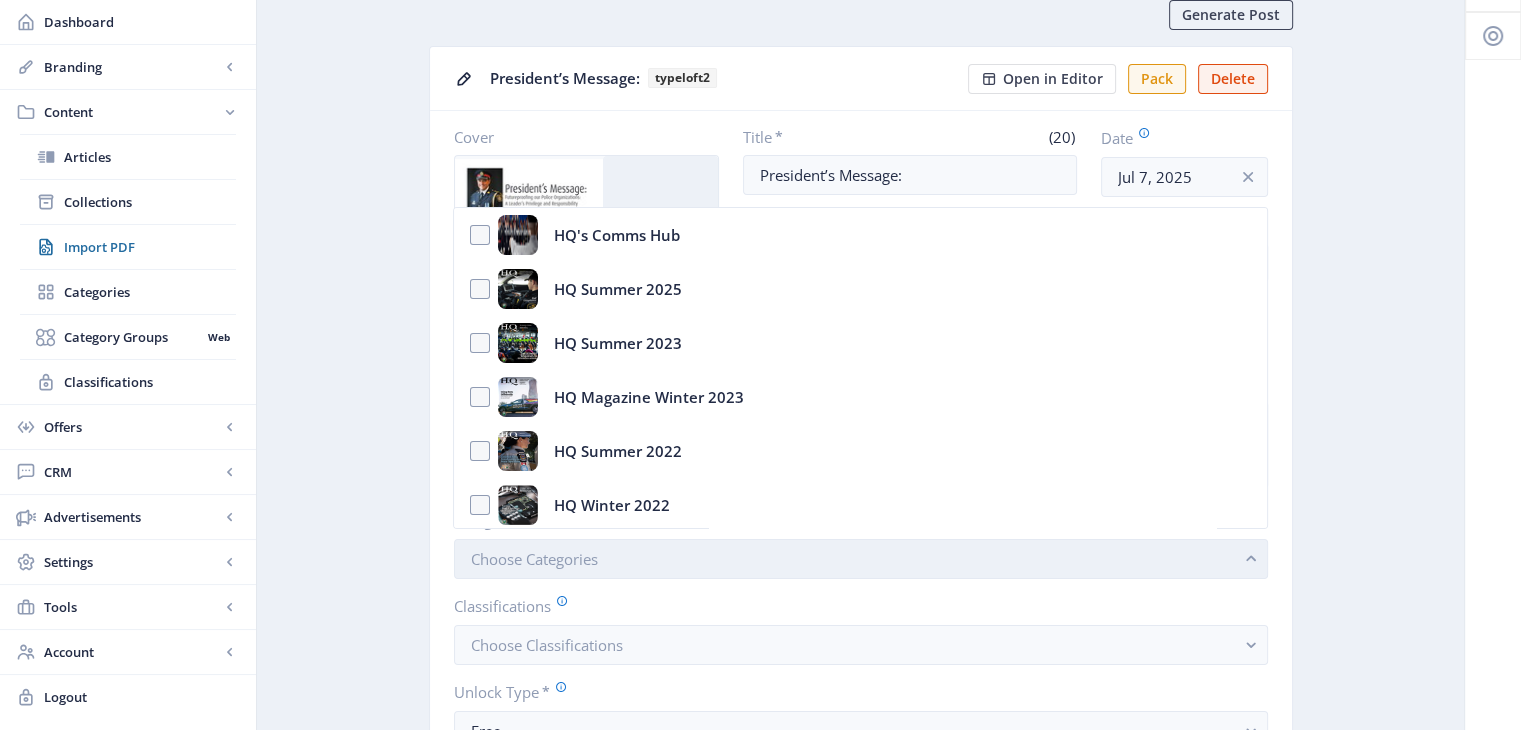 scroll, scrollTop: 0, scrollLeft: 0, axis: both 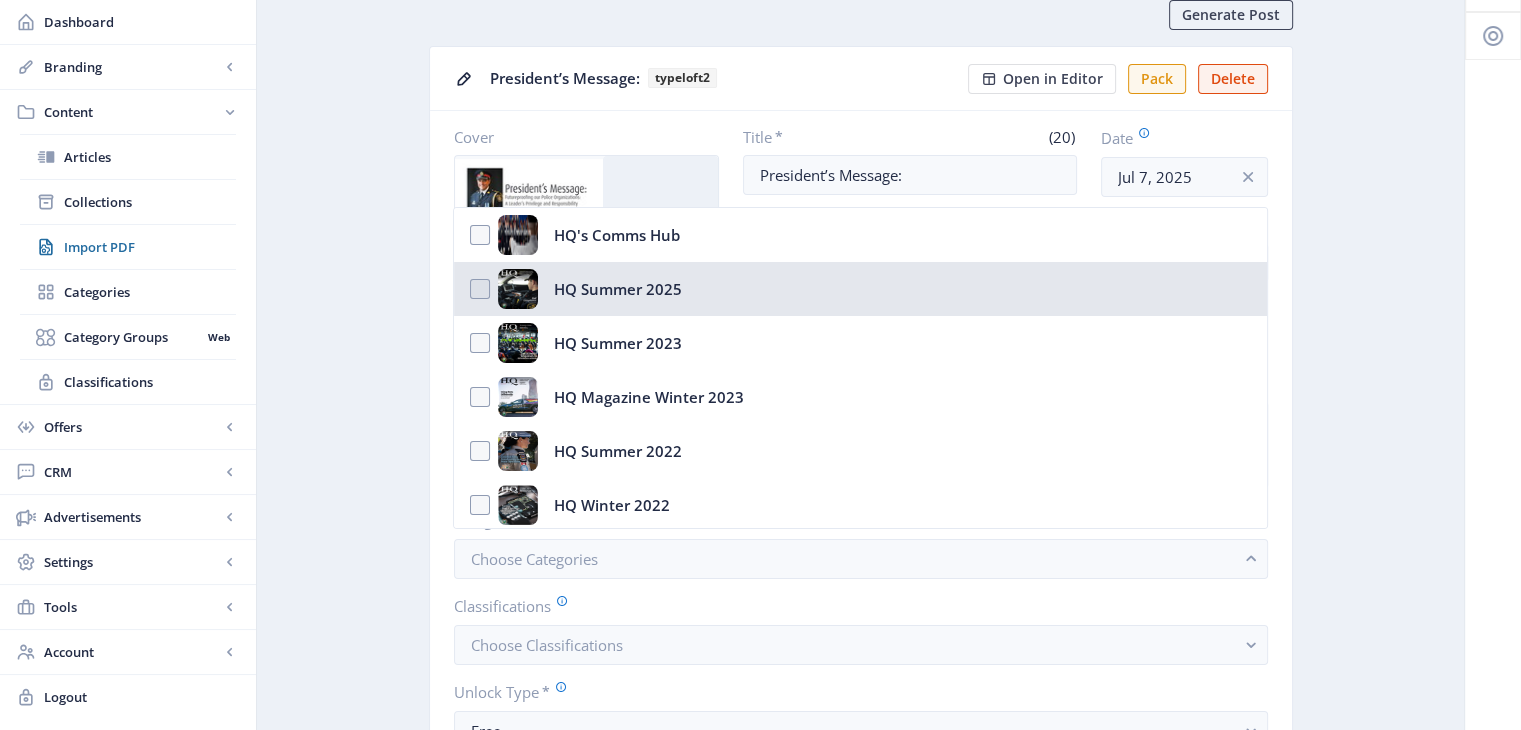 click on "HQ Summer 2025" at bounding box center [618, 289] 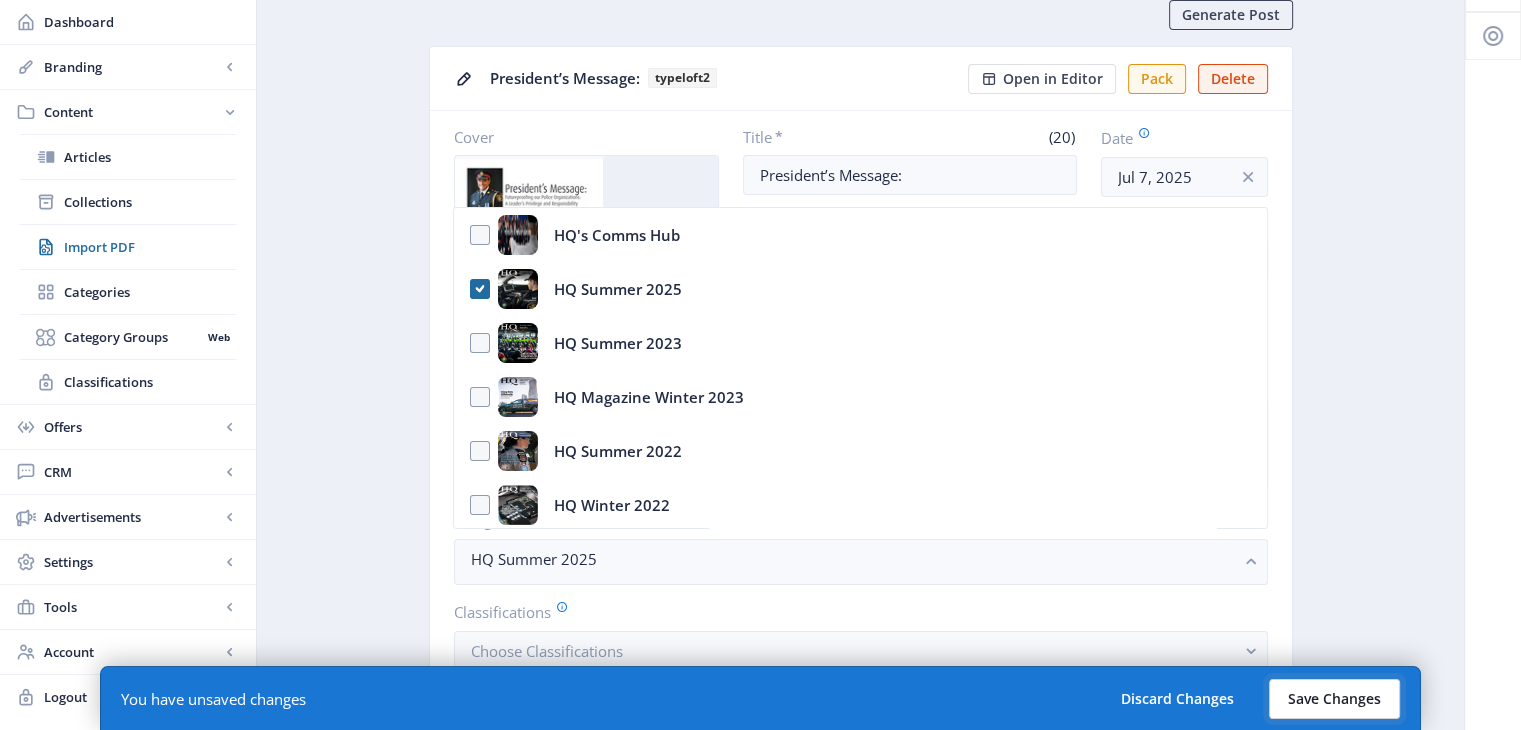 click on "Save Changes" at bounding box center [1334, 699] 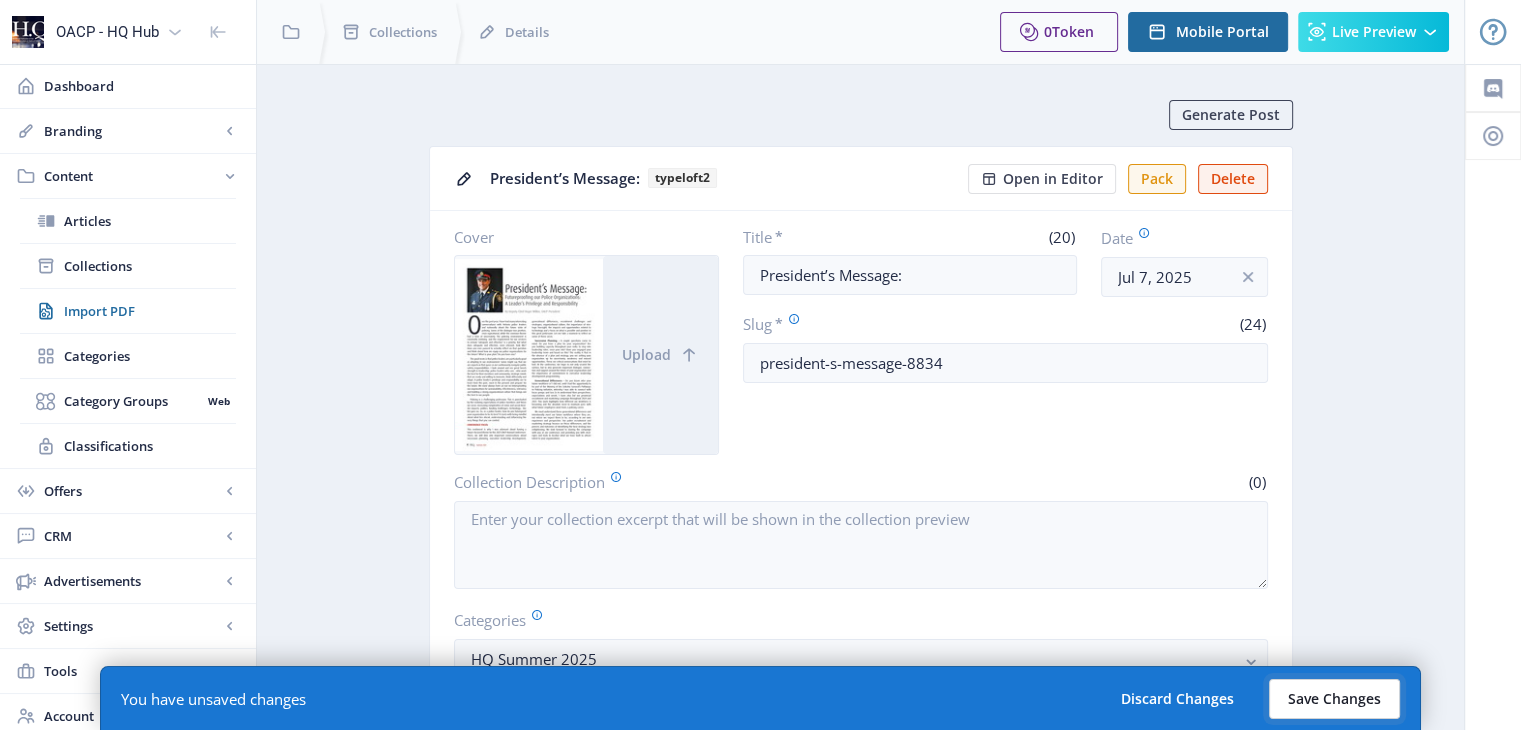 scroll, scrollTop: 100, scrollLeft: 0, axis: vertical 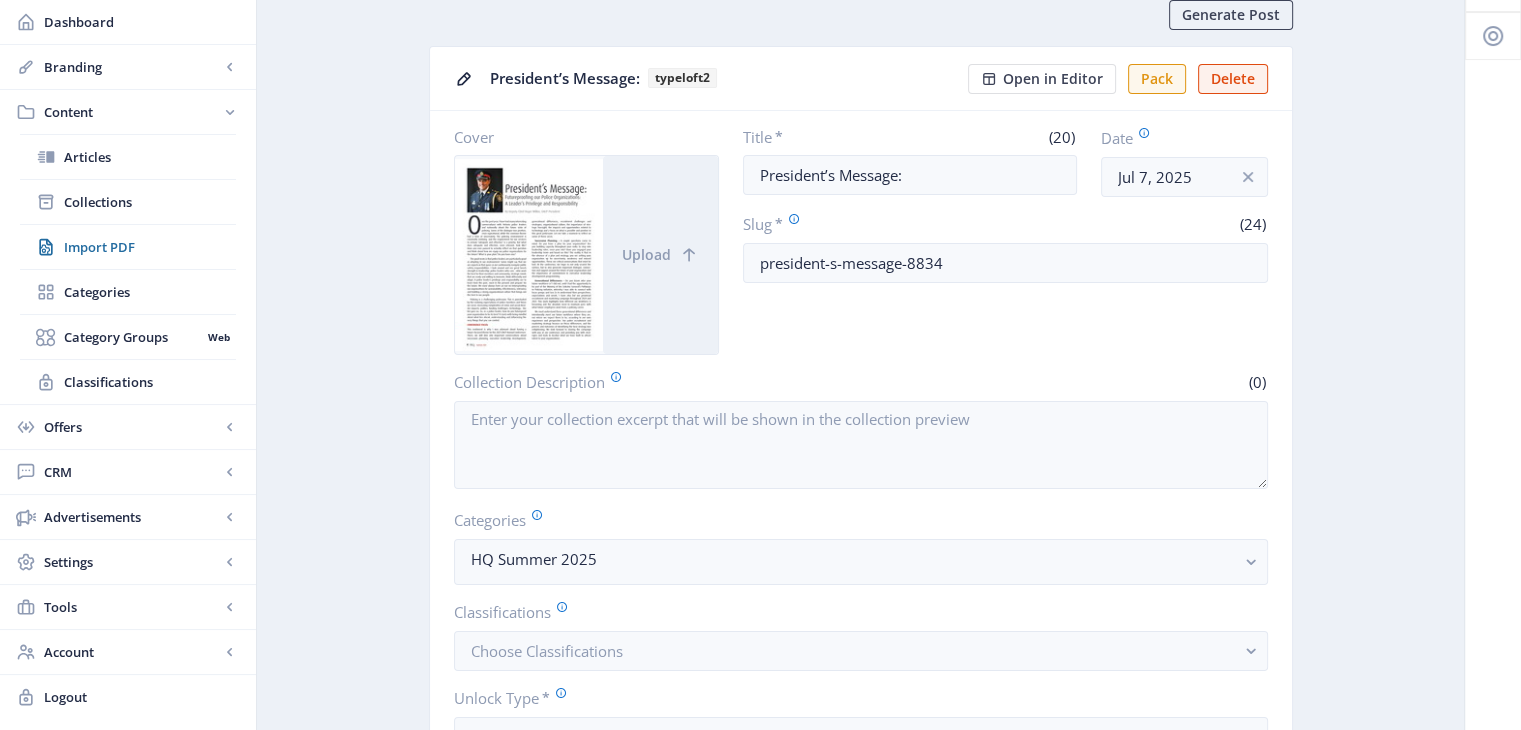 click on "Generate Post  President’s Message:  typeloft2 Open in Editor  Pack   Delete   Cover  Upload  Title   *   (20)  President’s Message:  Date  [MONTH] [DAY], [YEAR]  Slug   *   (24)  president-s-message-8834  Collection Description   (0)   Categories  HQ Summer 2025  Classifications  Choose Classifications  Unlock Type   *  Free Articles 1 Linked Articles Filter Title Date Unlock Actions  President’s Message:      Free  Page 1 of 1 1 Show 10 Records Coupons  This collection doesn’t have any coupon.  Preview Pages  Please select page to preview.   President’s Message:  Advanced Settings  Allowed Orientations  Portrait & Landscape  Allowed Platforms  Android, Ios, Web, Amazon, PWA  Link Style  Flash  Allowed Devices  Phone, Tablet  Maximum Zoom (200%)  0 5 2                                                                                                                                                          Navigation Settings  Reverse      Issue Navigator Settings   Show Navigator     PDF Settings    Visibility" at bounding box center (860, 1453) 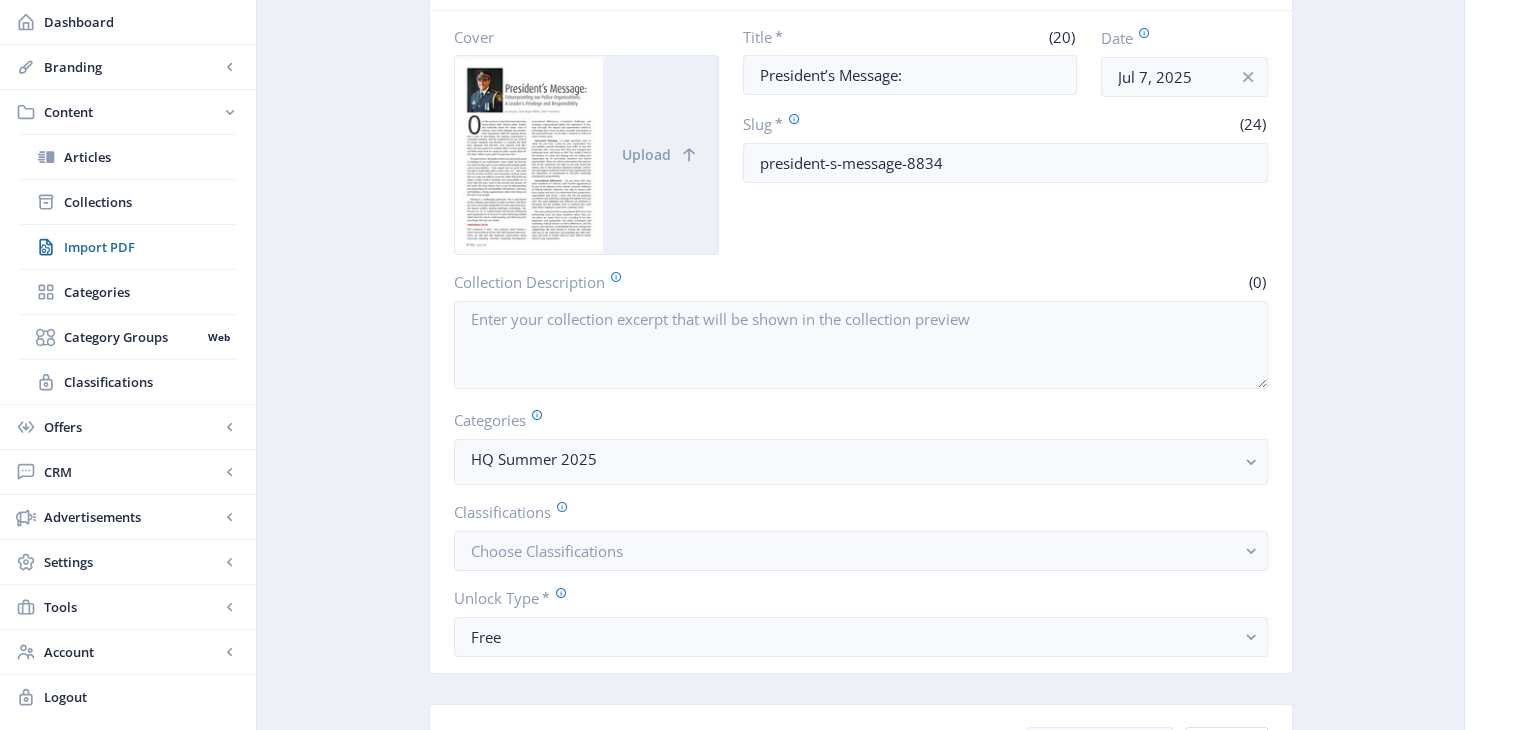 scroll, scrollTop: 0, scrollLeft: 0, axis: both 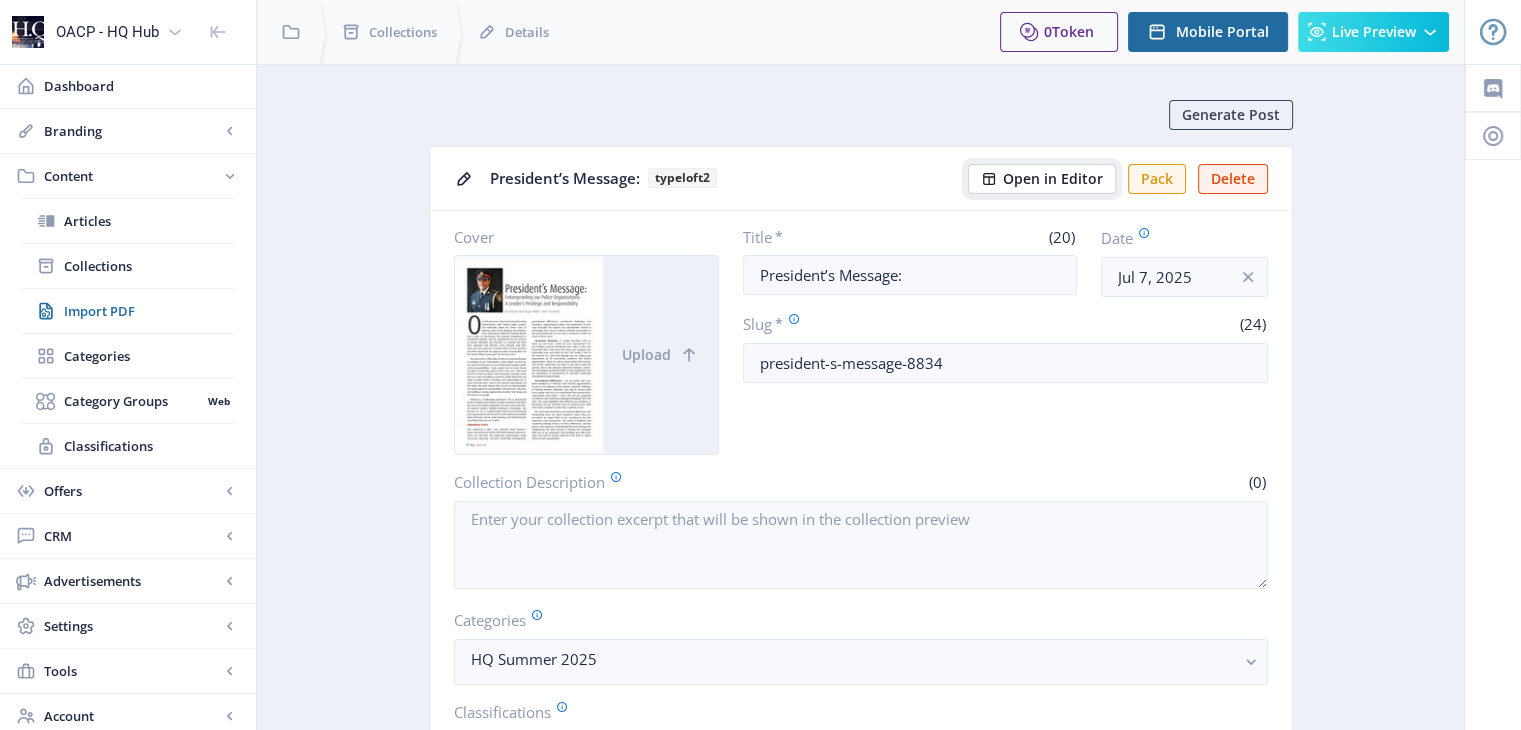 click on "Open in Editor" at bounding box center [1053, 179] 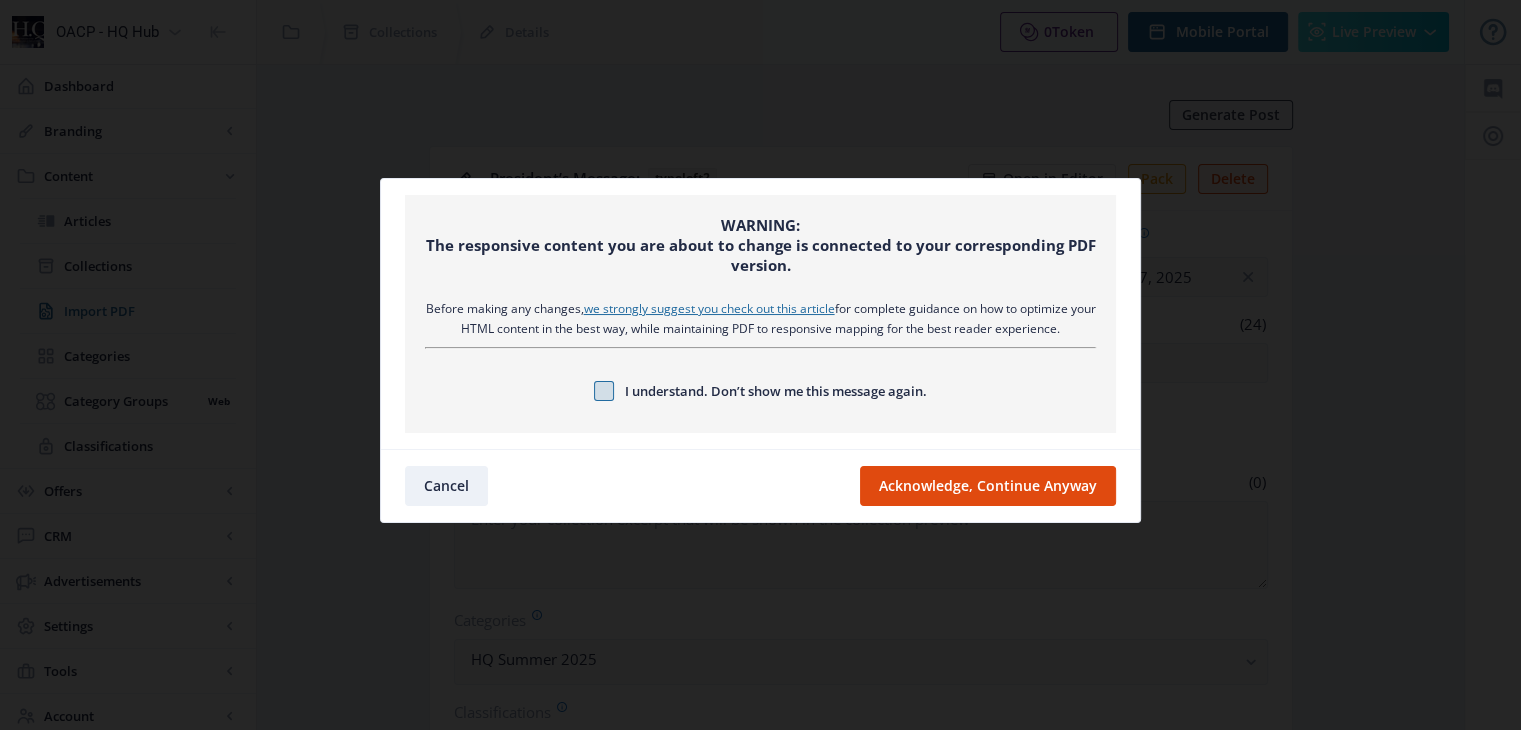 click at bounding box center [604, 391] 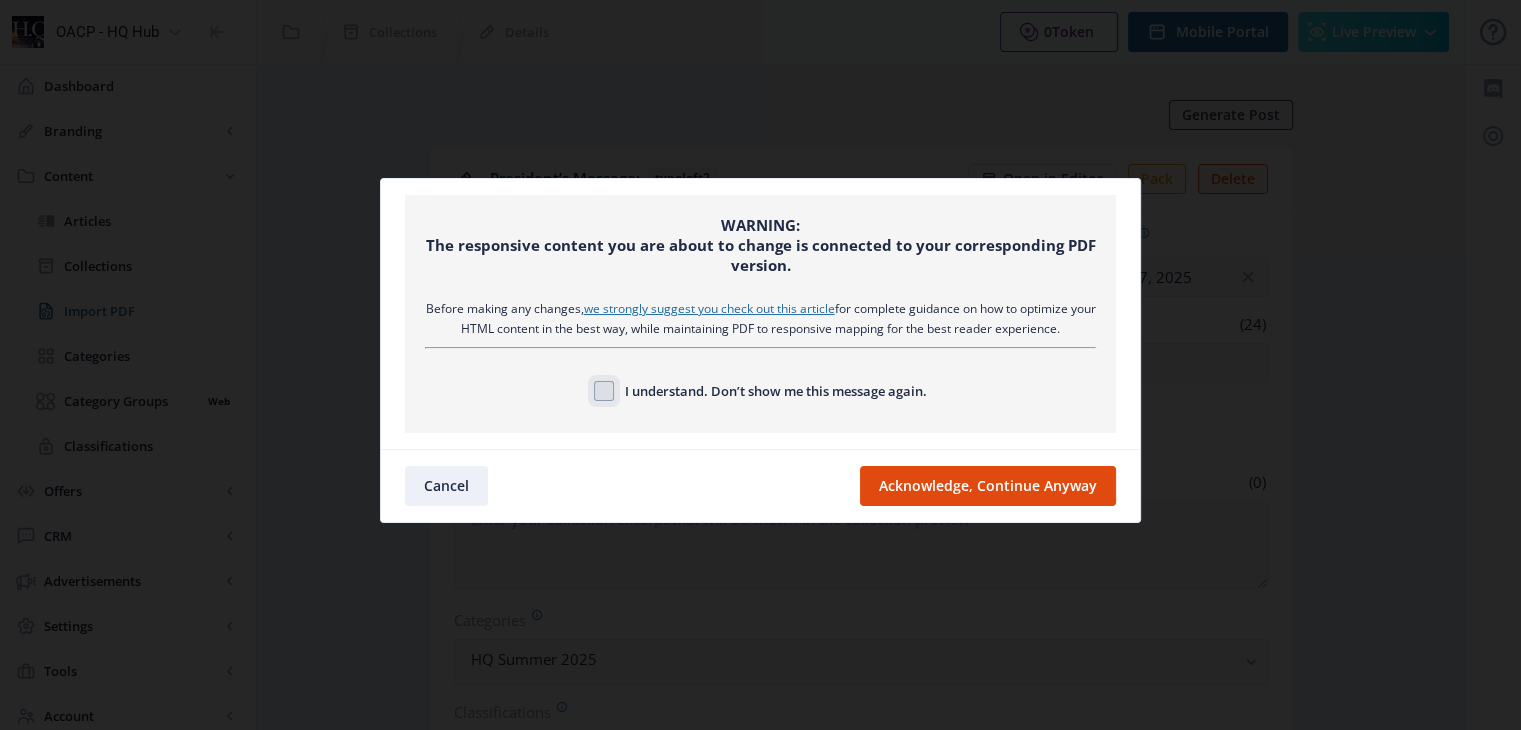 click on "I understand. Don’t show me this message again." at bounding box center [594, 390] 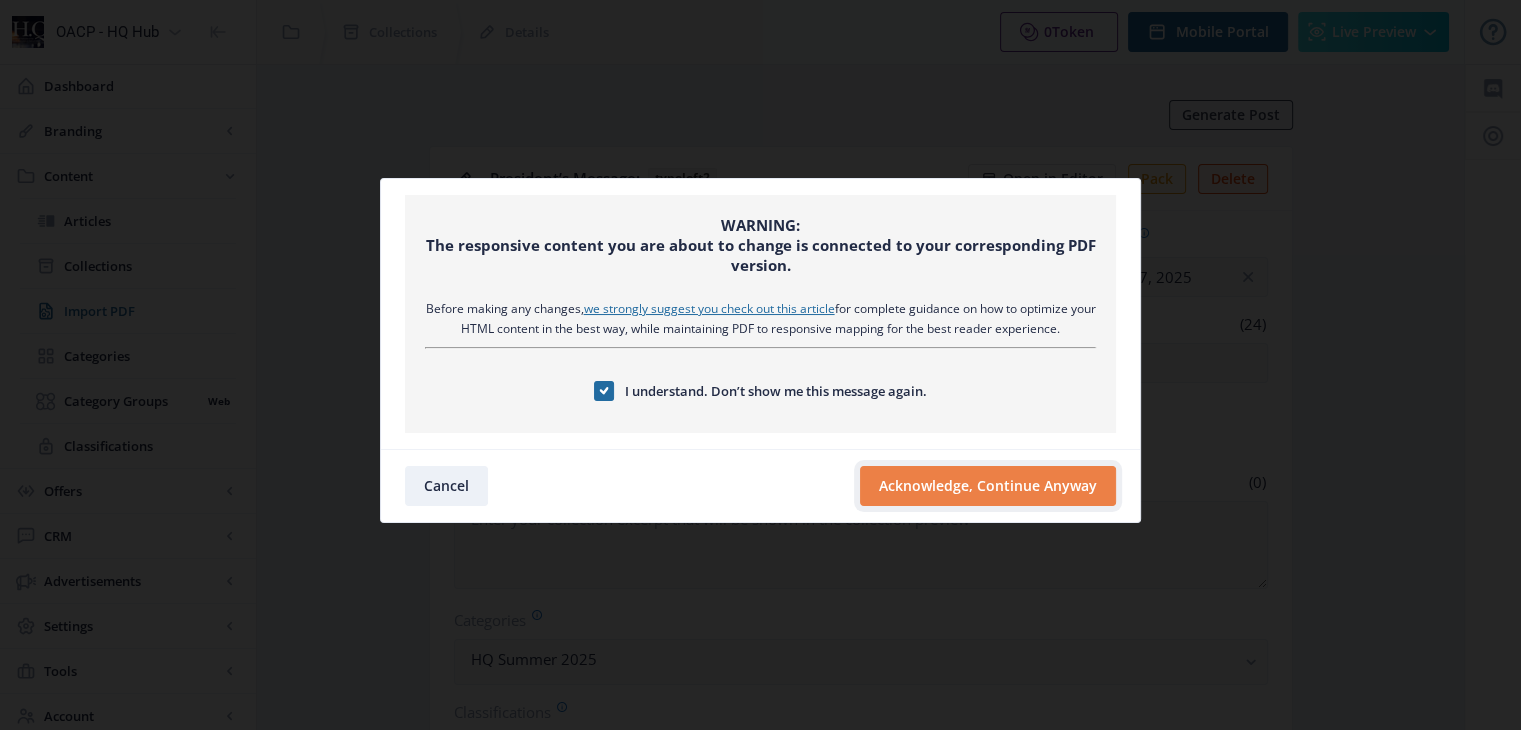 click on "Acknowledge, Continue Anyway" at bounding box center (988, 486) 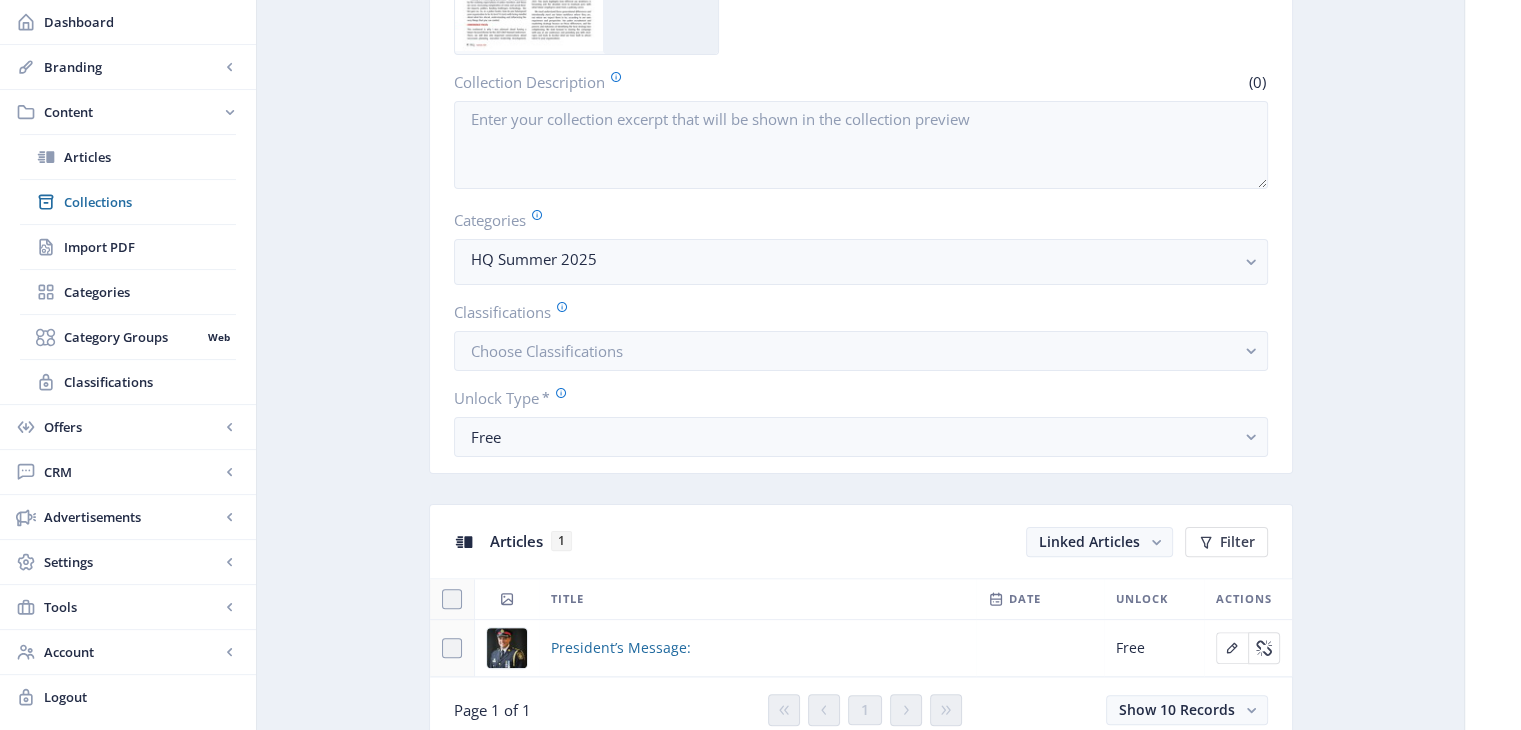 scroll, scrollTop: 0, scrollLeft: 0, axis: both 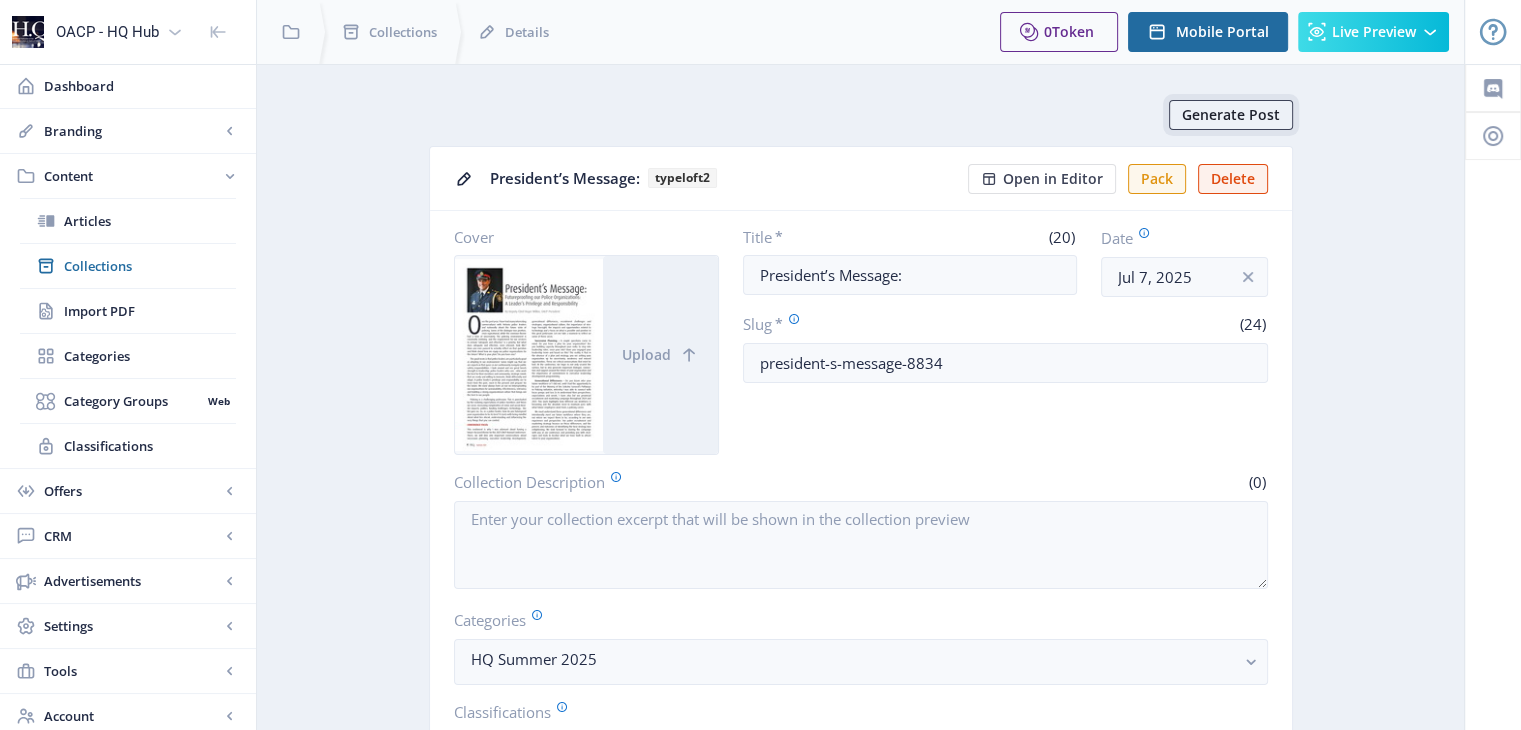 click on "Generate Post" at bounding box center [1231, 115] 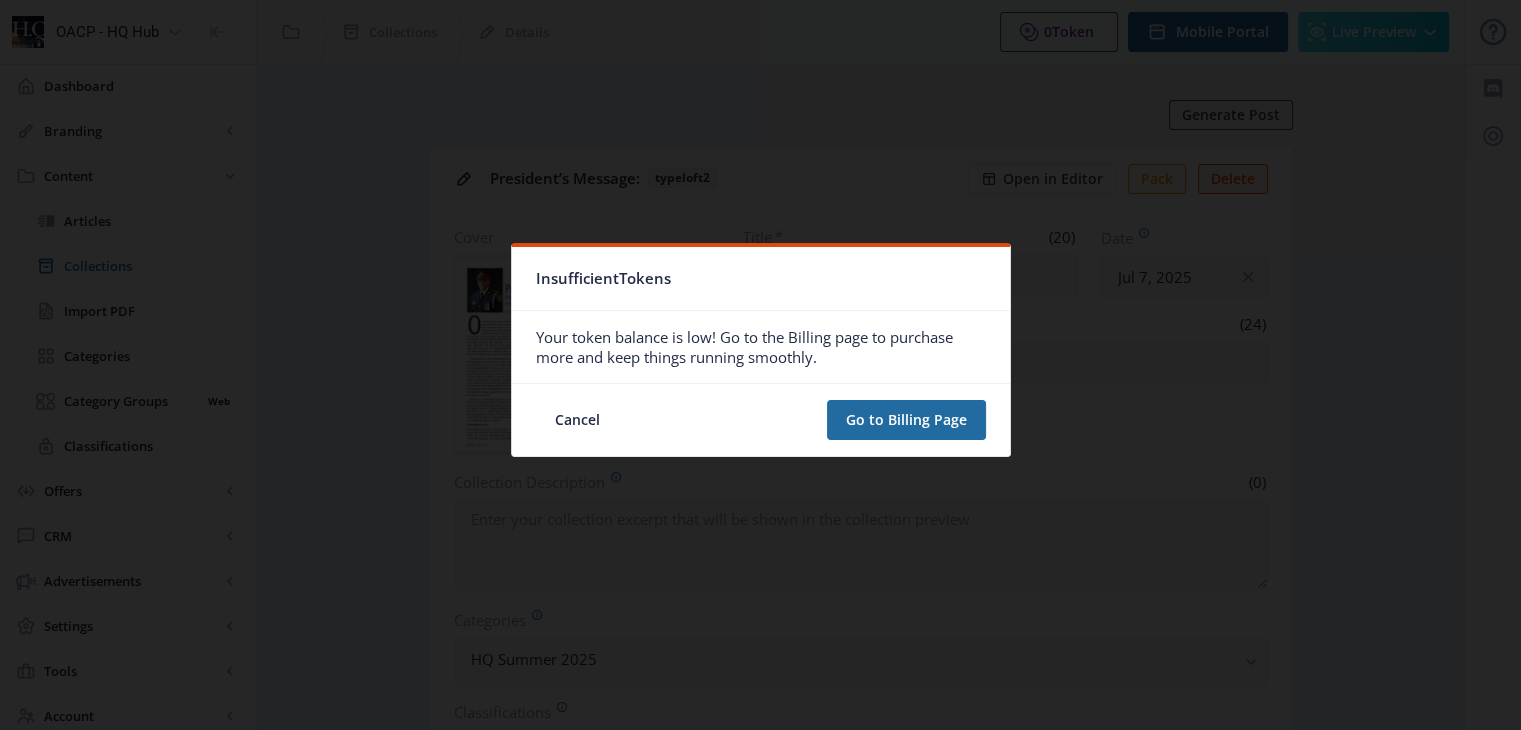 click on "Cancel" at bounding box center [577, 420] 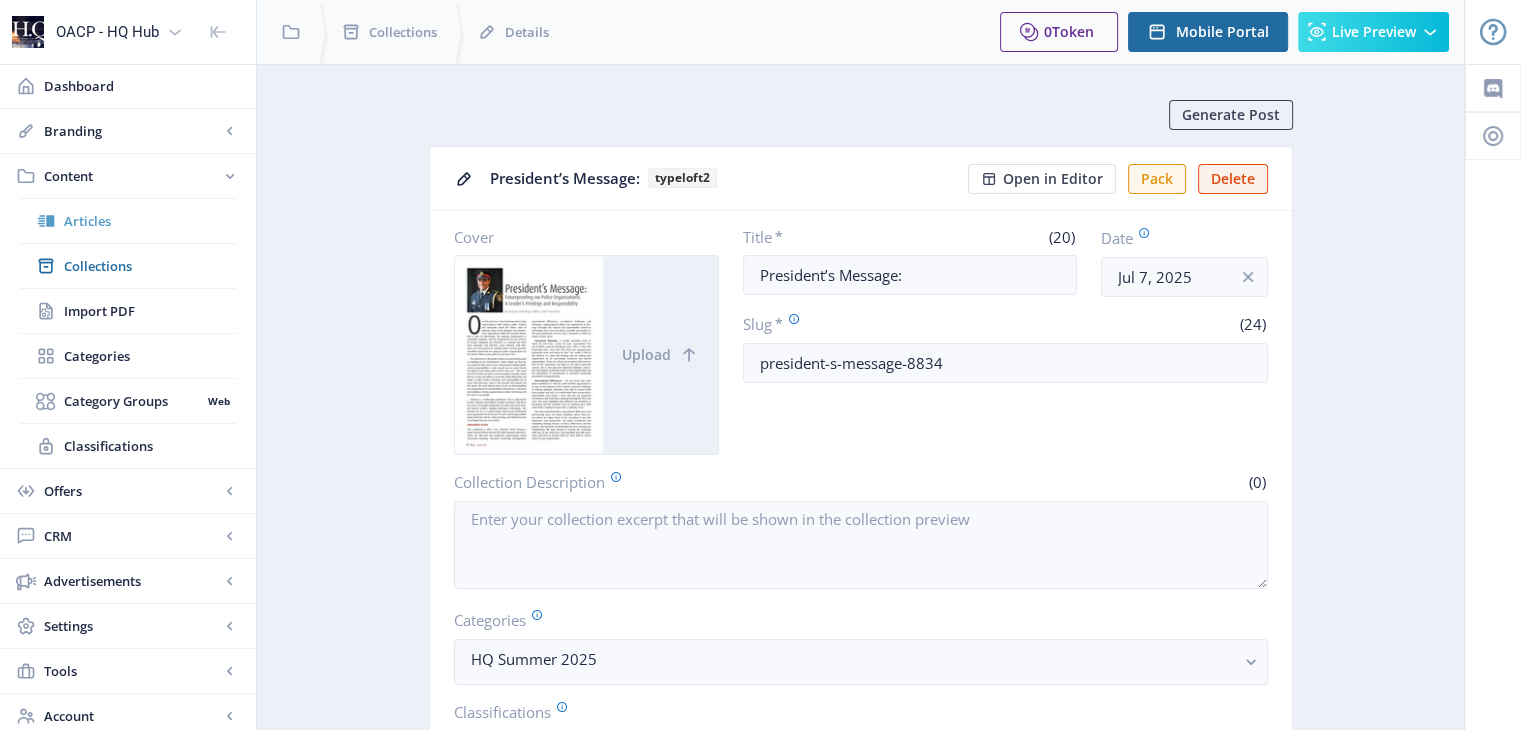 click on "Articles" at bounding box center [150, 221] 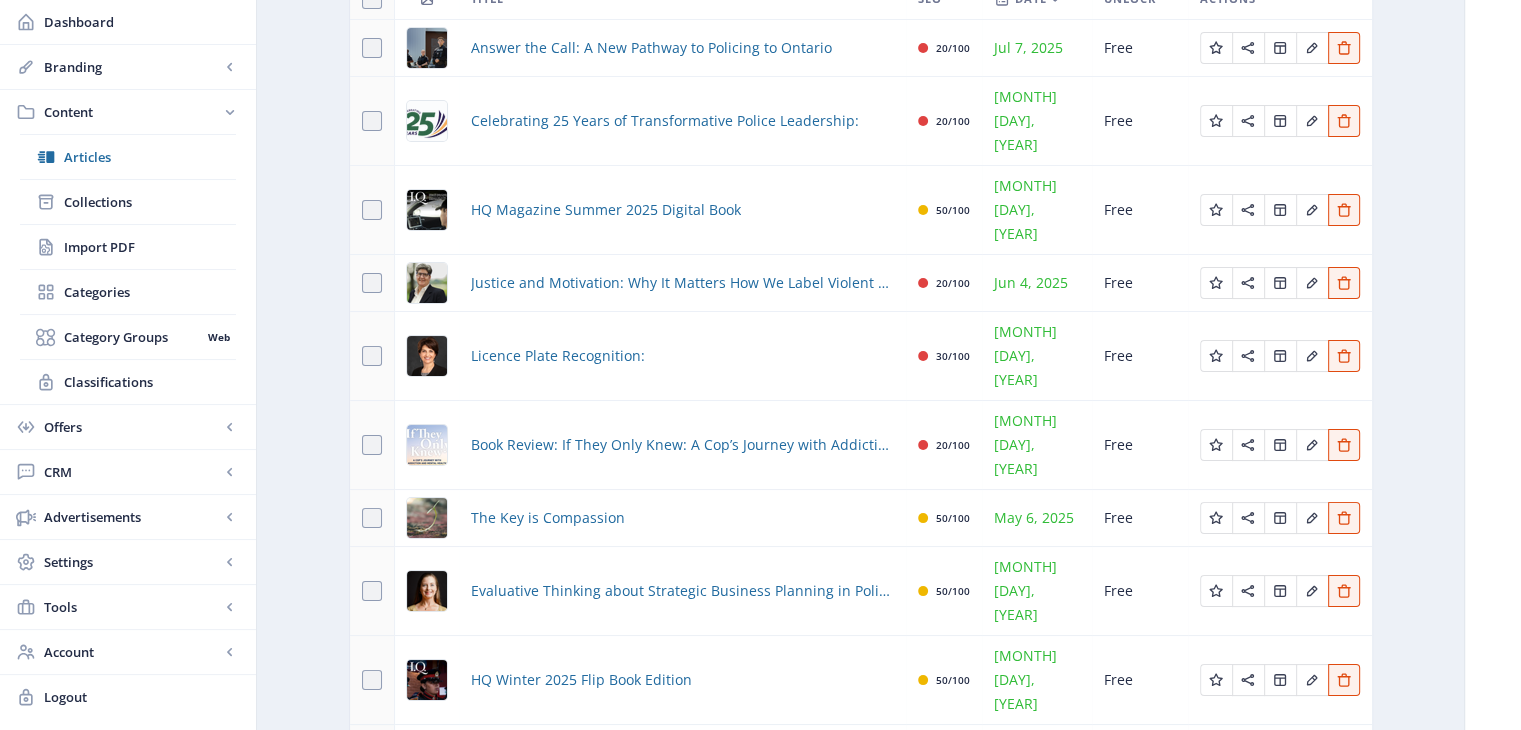 scroll, scrollTop: 0, scrollLeft: 0, axis: both 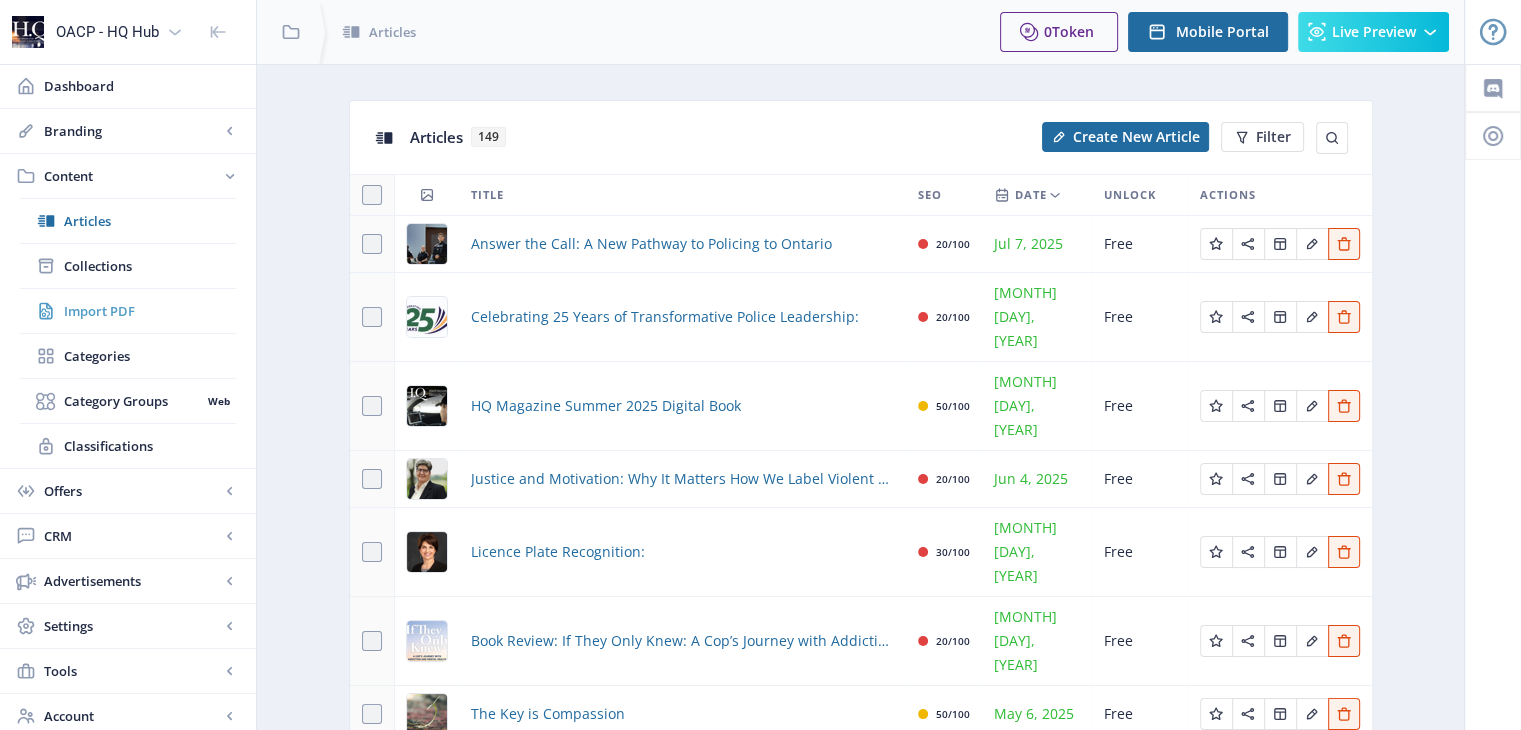 click on "Import PDF" at bounding box center (150, 311) 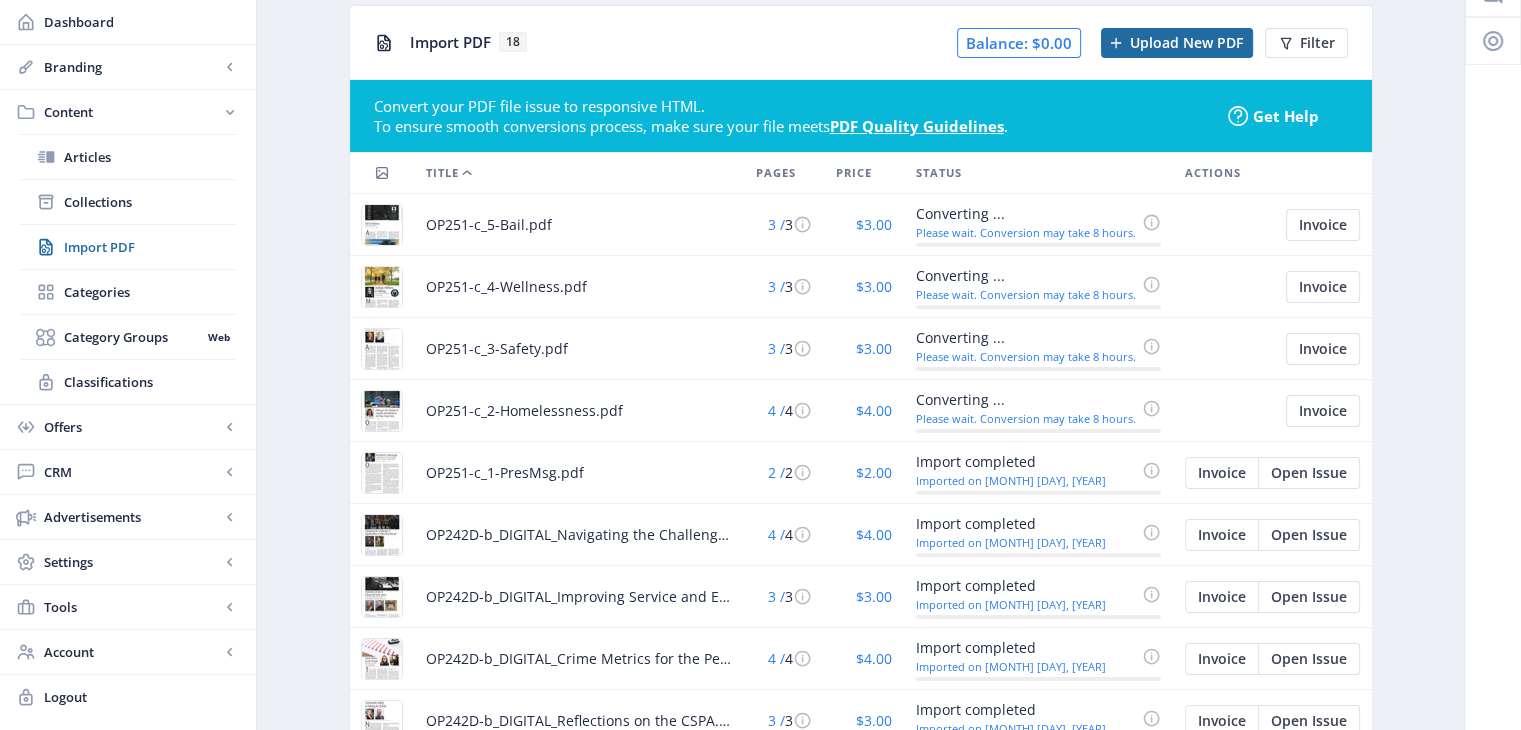 scroll, scrollTop: 200, scrollLeft: 0, axis: vertical 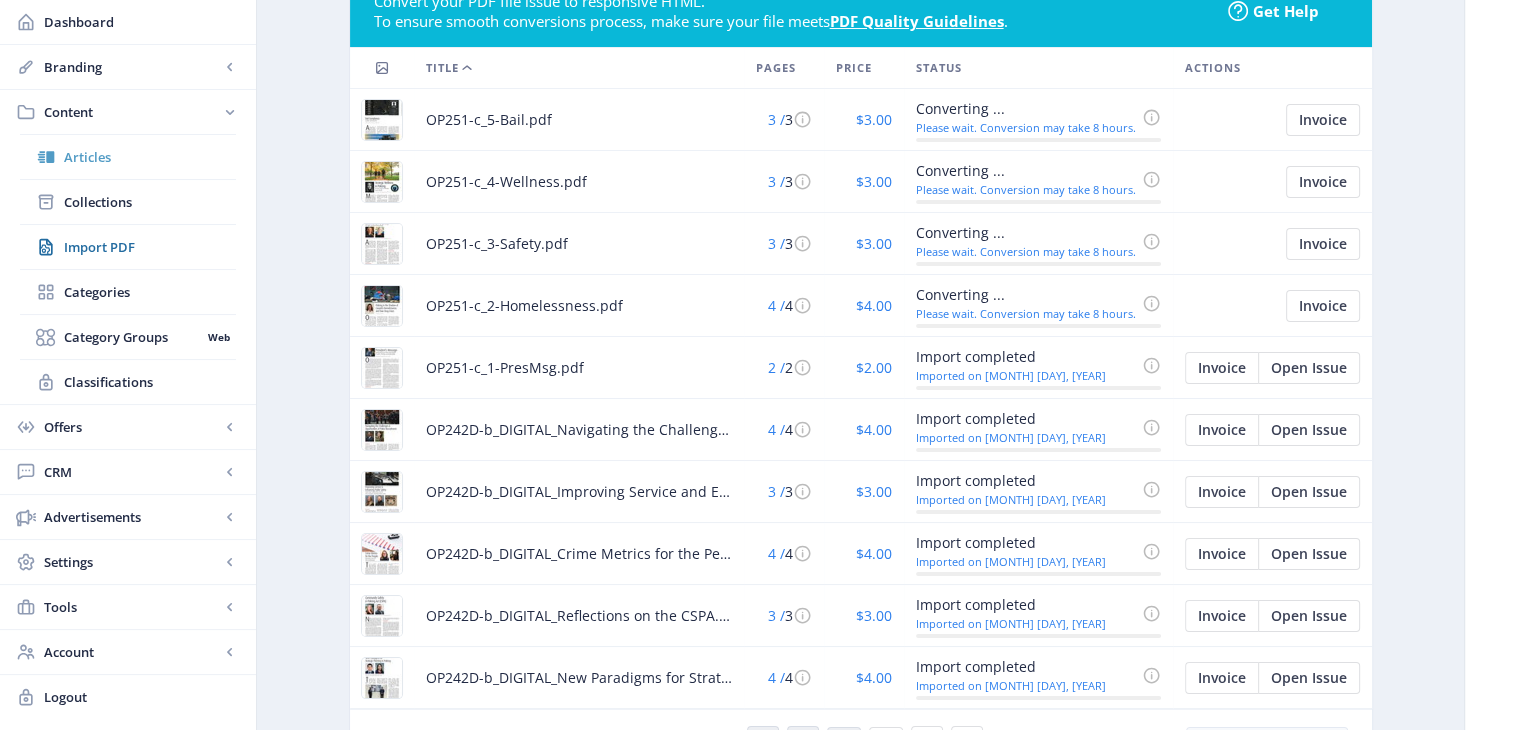 click on "Articles" at bounding box center [150, 157] 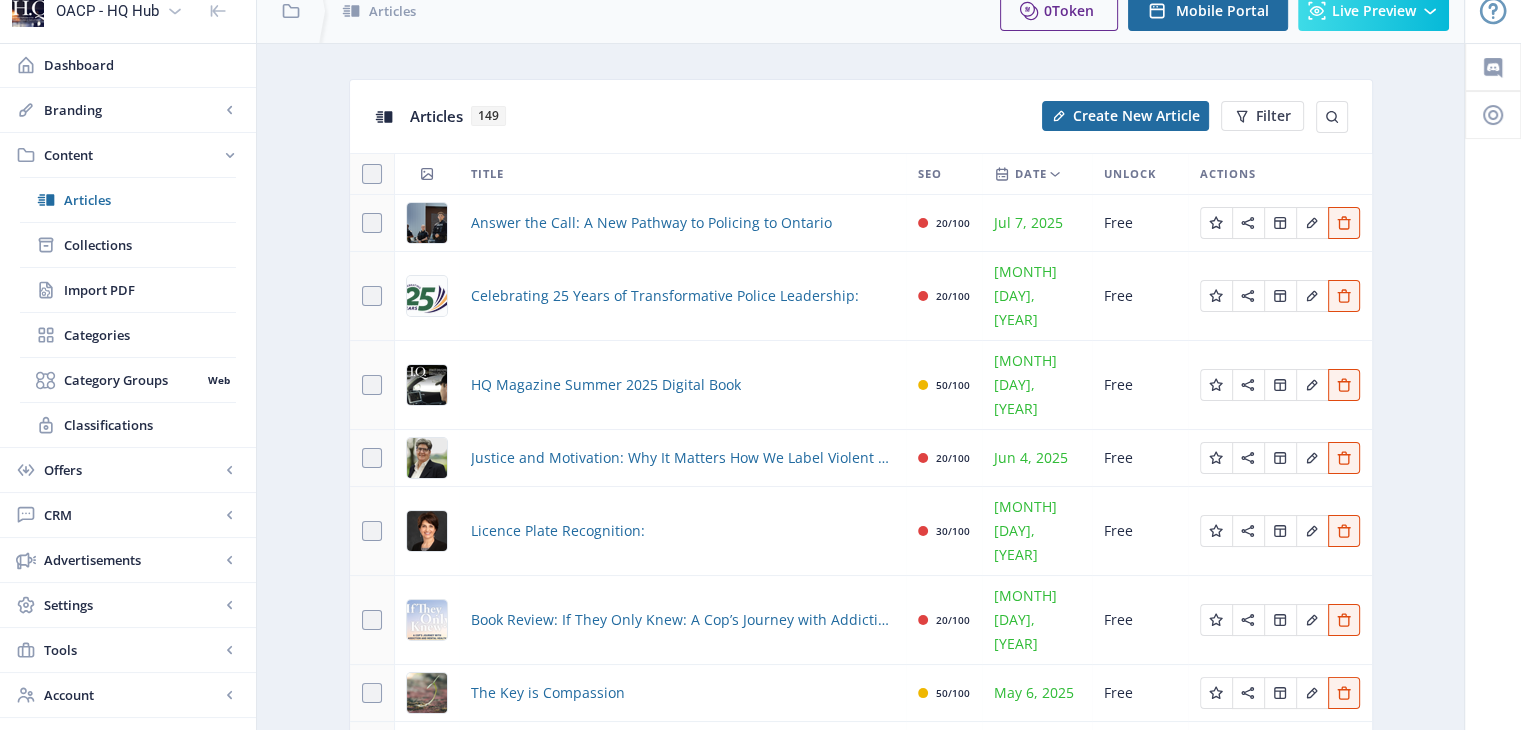 scroll, scrollTop: 0, scrollLeft: 0, axis: both 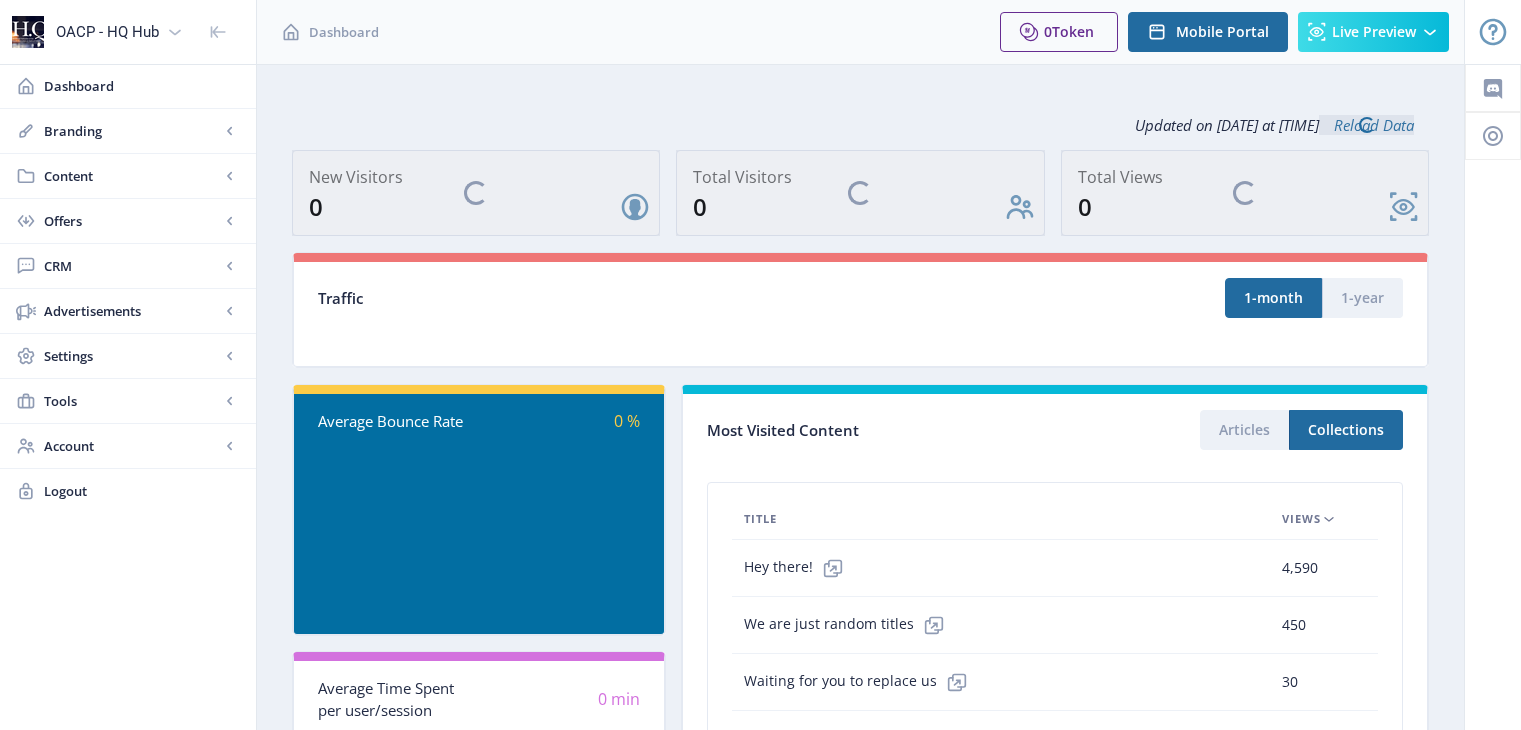 click on "Updated on Jul 7 2025 at 20:56:00  Reload Data New Visitors 0 Total Visitors 0 Total Views 0 Traffic 1-month 1-year 0 days left in your trial Upgrade Account Average Bounce Rate 0 % Average Time Spent per user/session  0 min
Most Visited Content Articles Collections Title Views  Hey there!  4,590  We are just random titles  450  Waiting for you to replace us  30  With list of your awesome collections  25  On your very own Digital Publication  12 Page 1 of 1 Show 5 Records" at bounding box center (860, 512) 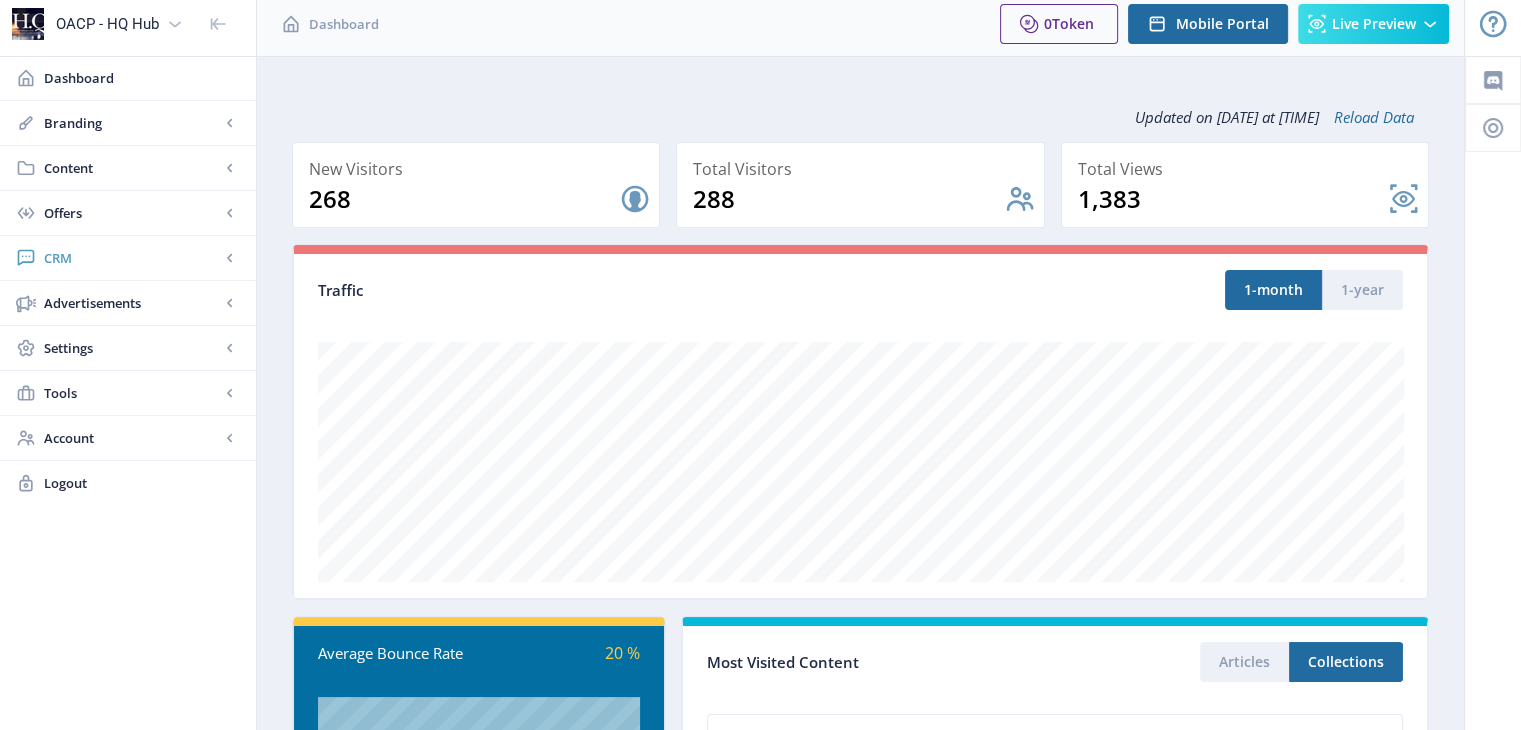 scroll, scrollTop: 0, scrollLeft: 0, axis: both 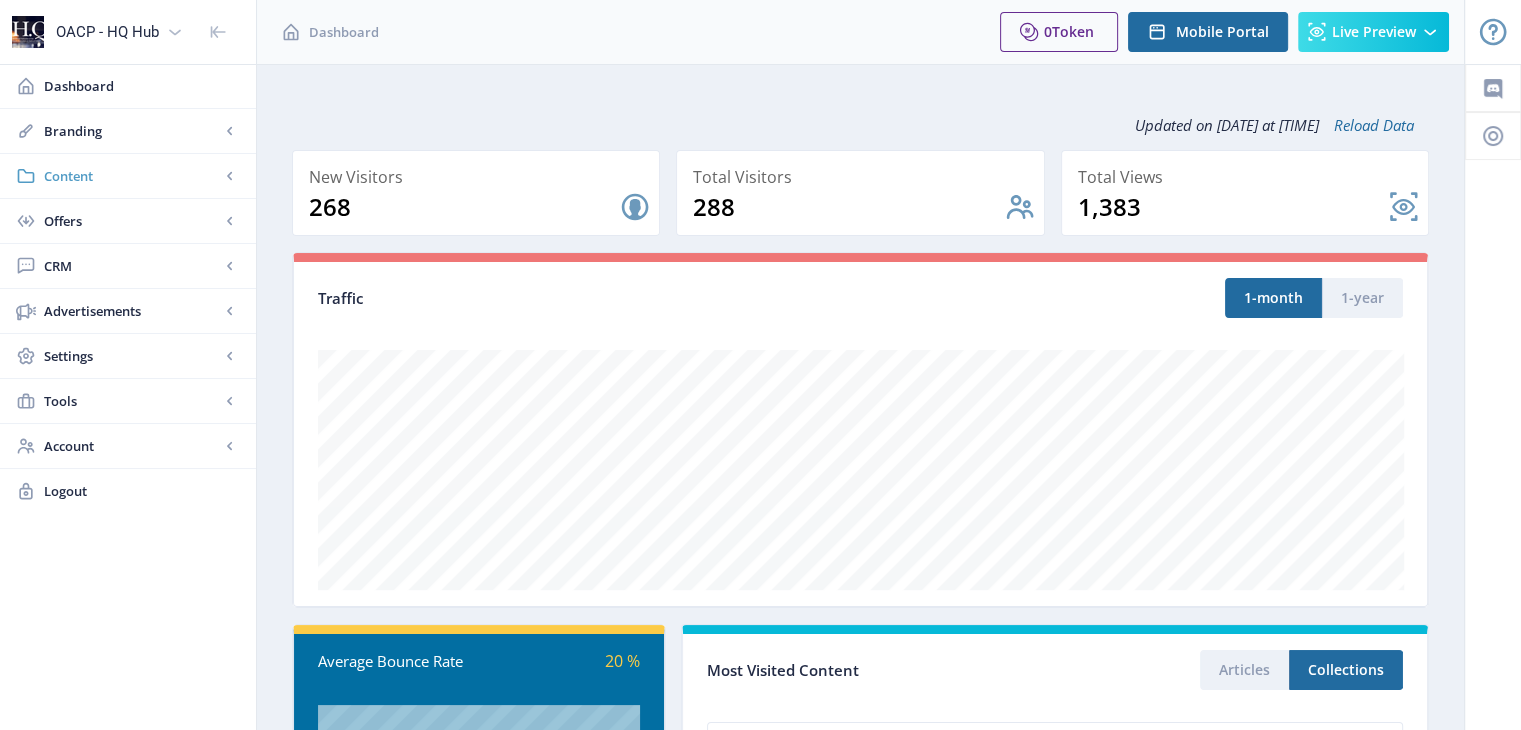 click on "Content" at bounding box center (132, 176) 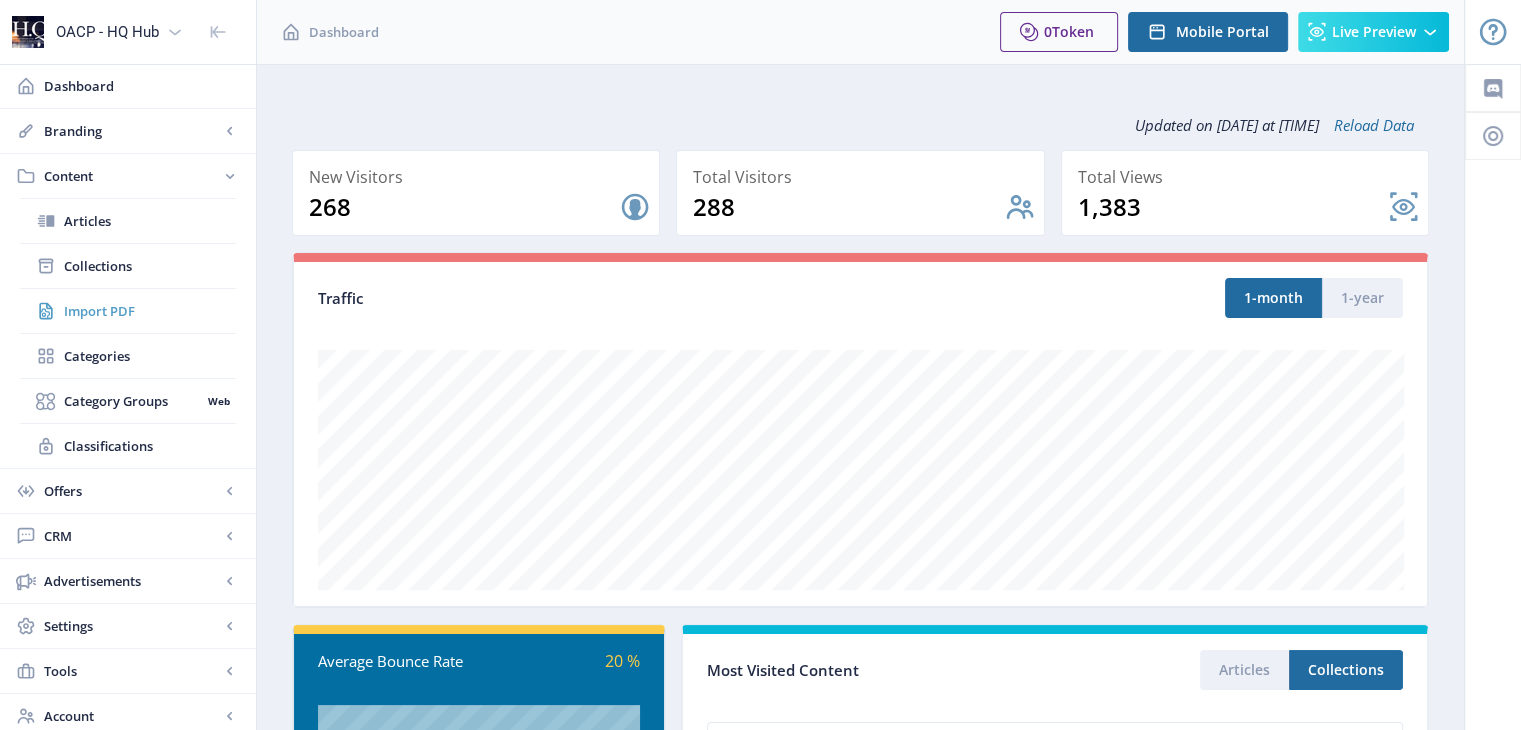 click on "Import PDF" at bounding box center [150, 311] 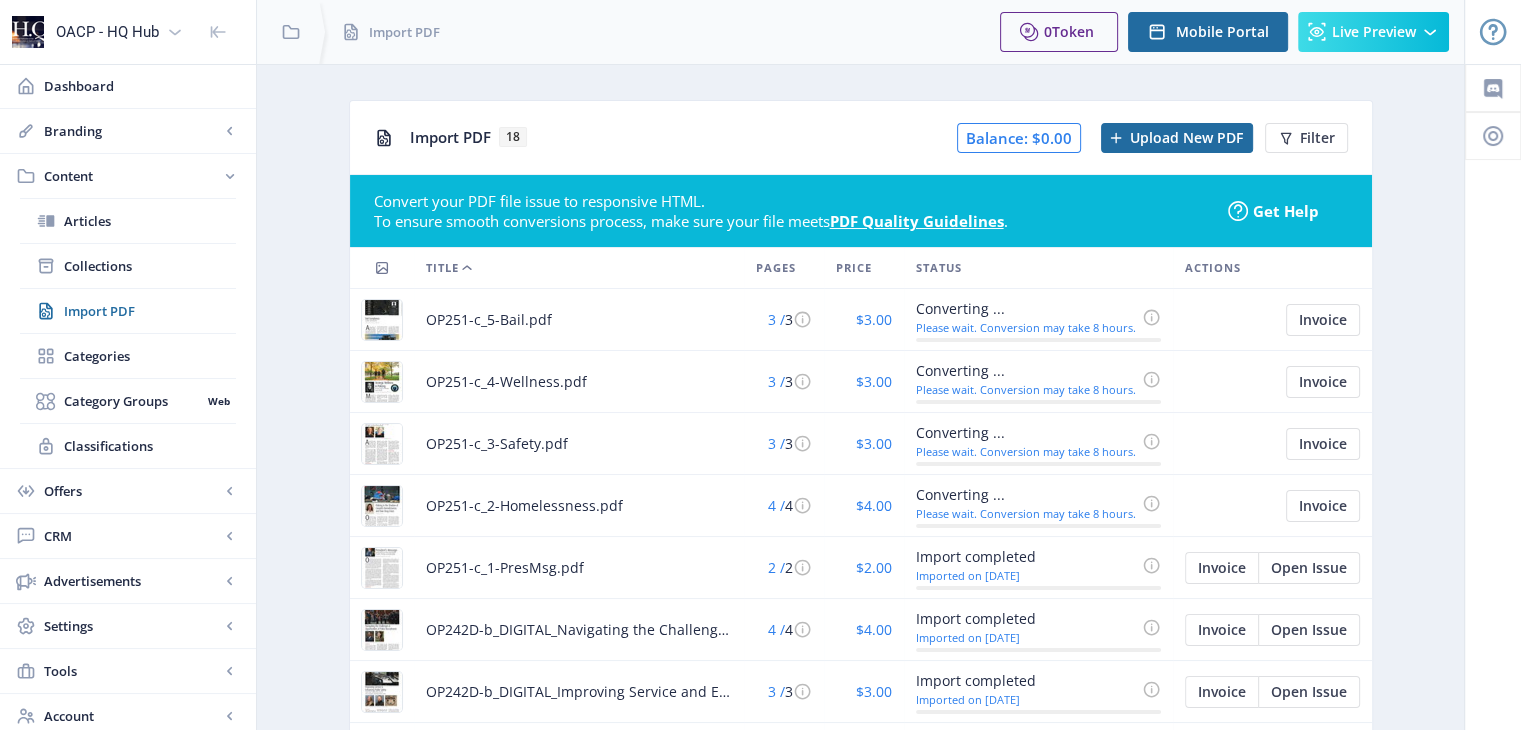 scroll, scrollTop: 100, scrollLeft: 0, axis: vertical 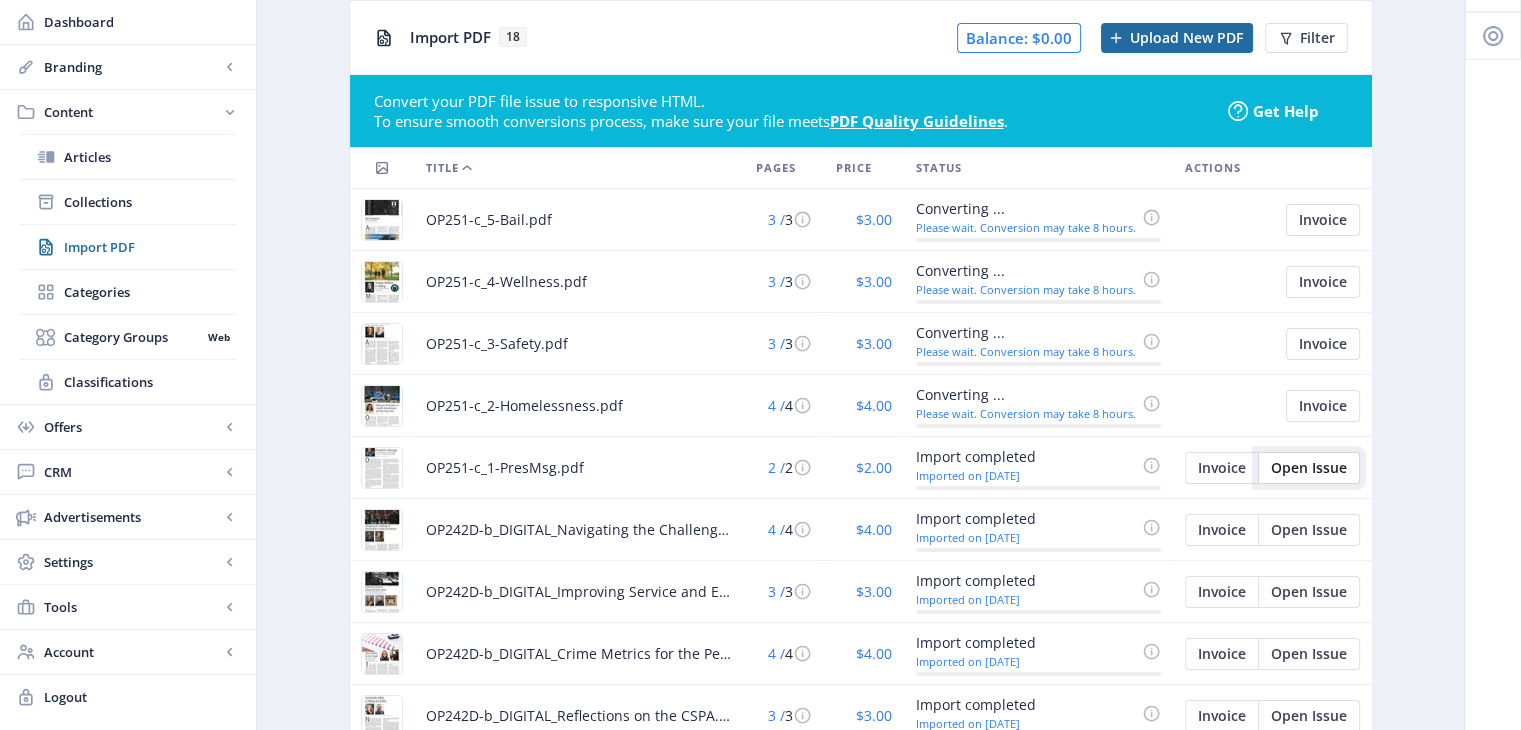 click on "Open Issue" at bounding box center [1323, 220] 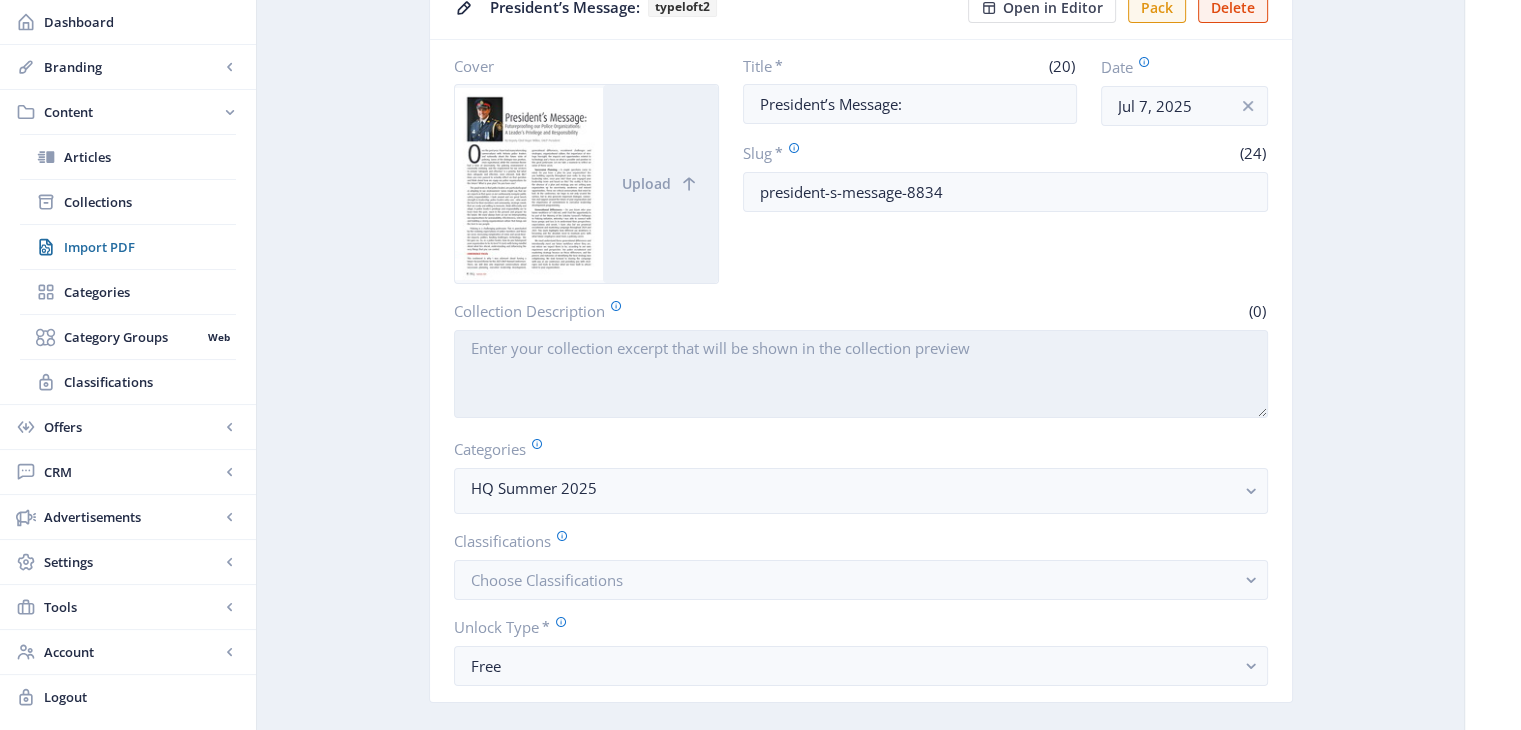scroll, scrollTop: 300, scrollLeft: 0, axis: vertical 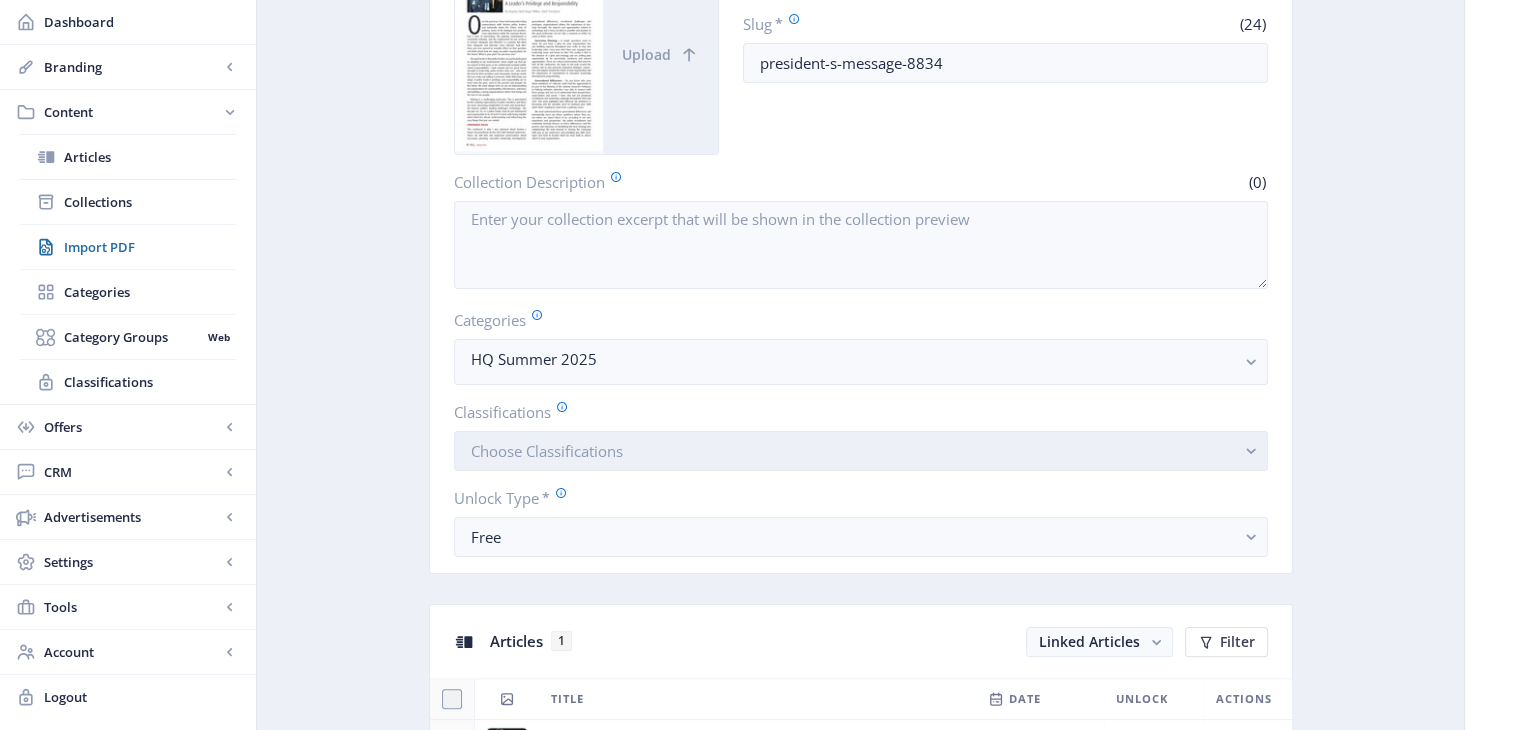 click on "Choose Classifications" at bounding box center (861, 451) 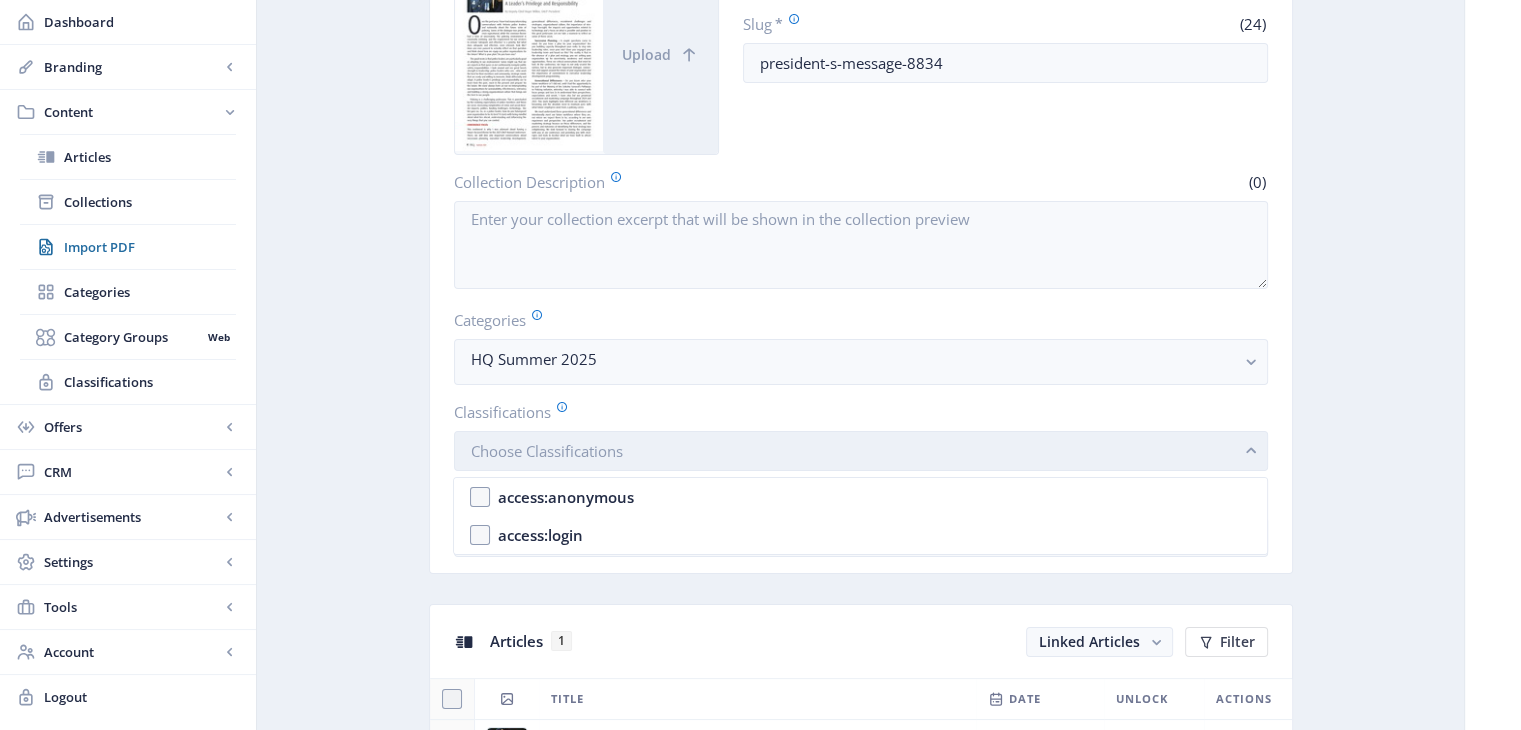 click on "Choose Classifications" at bounding box center (861, 451) 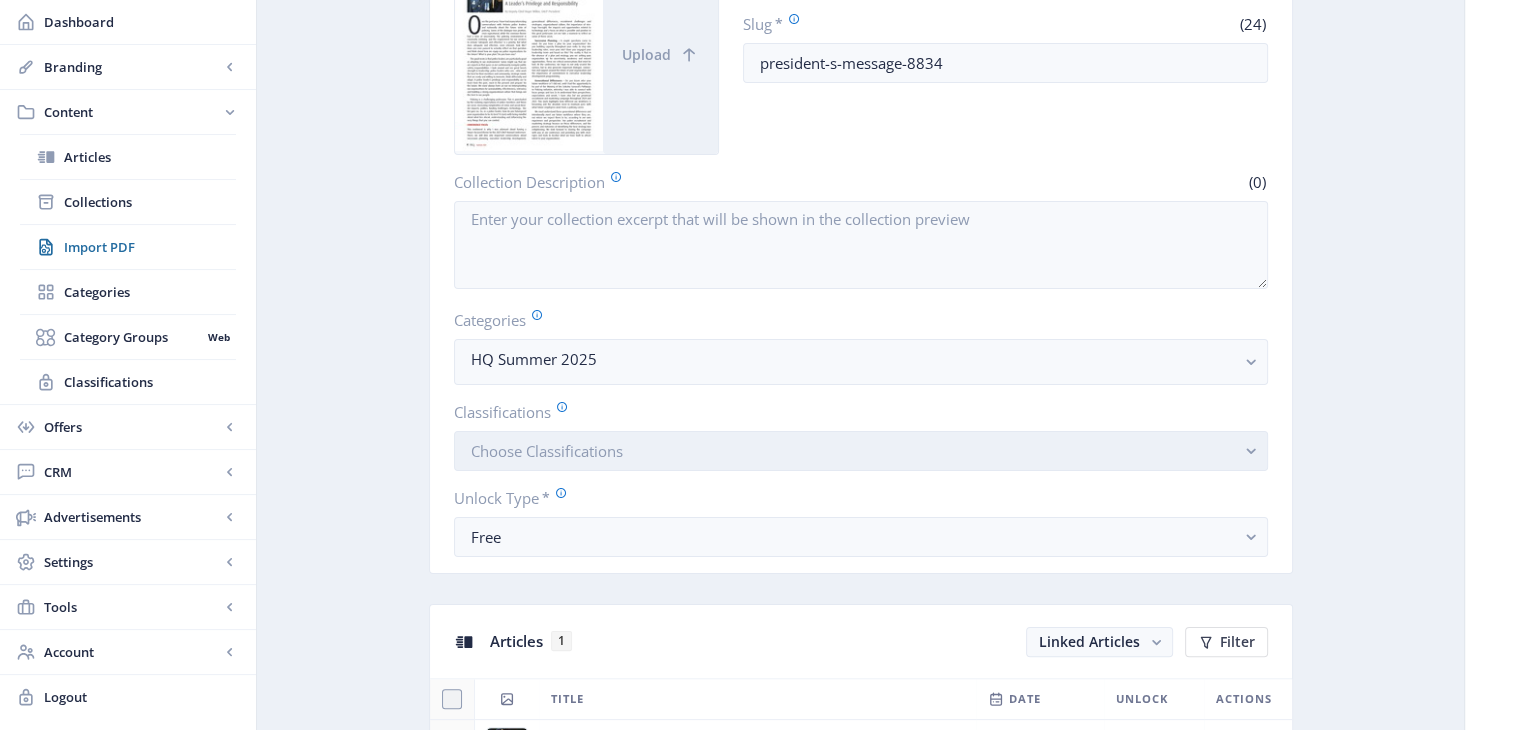 click on "Choose Classifications" at bounding box center (861, 451) 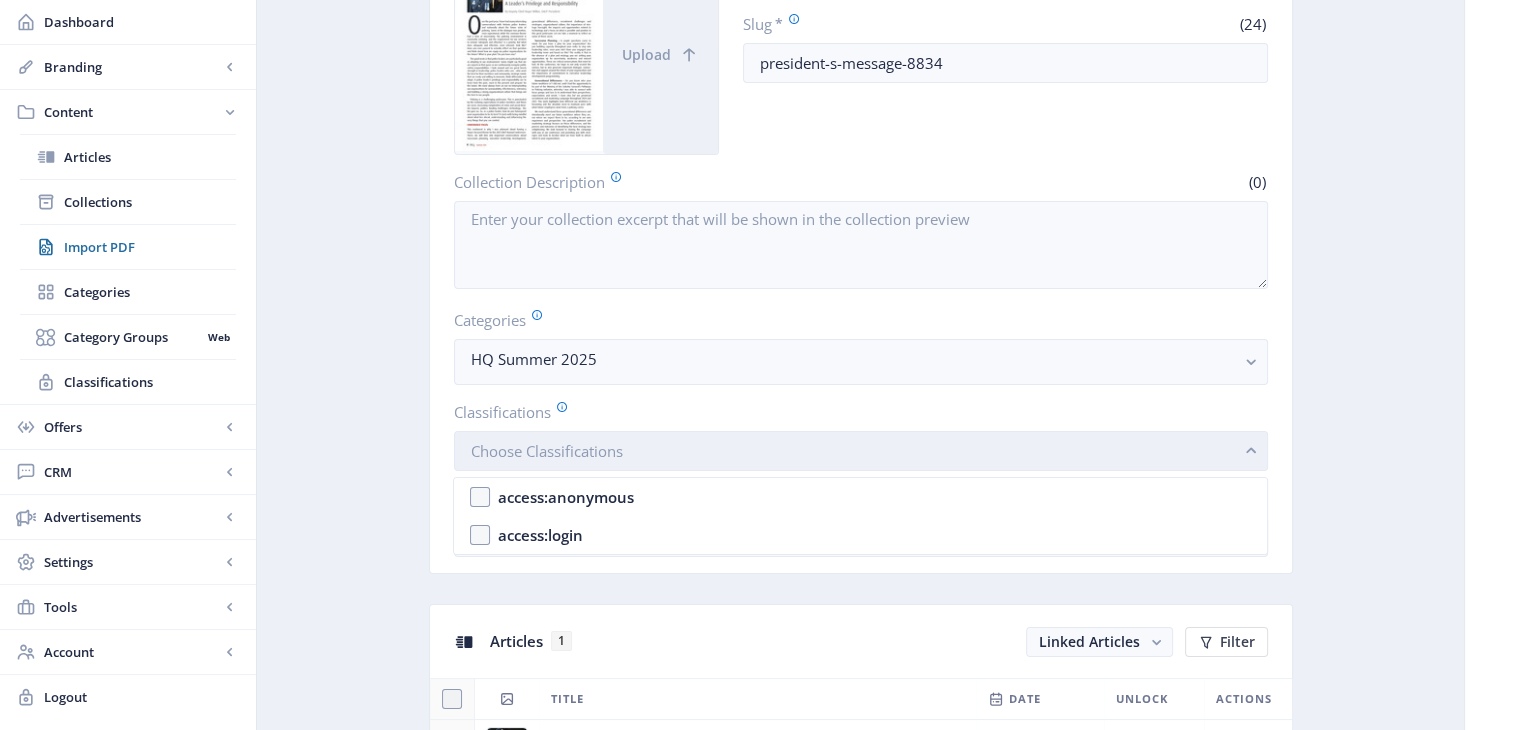 click on "Choose Classifications" at bounding box center (861, 451) 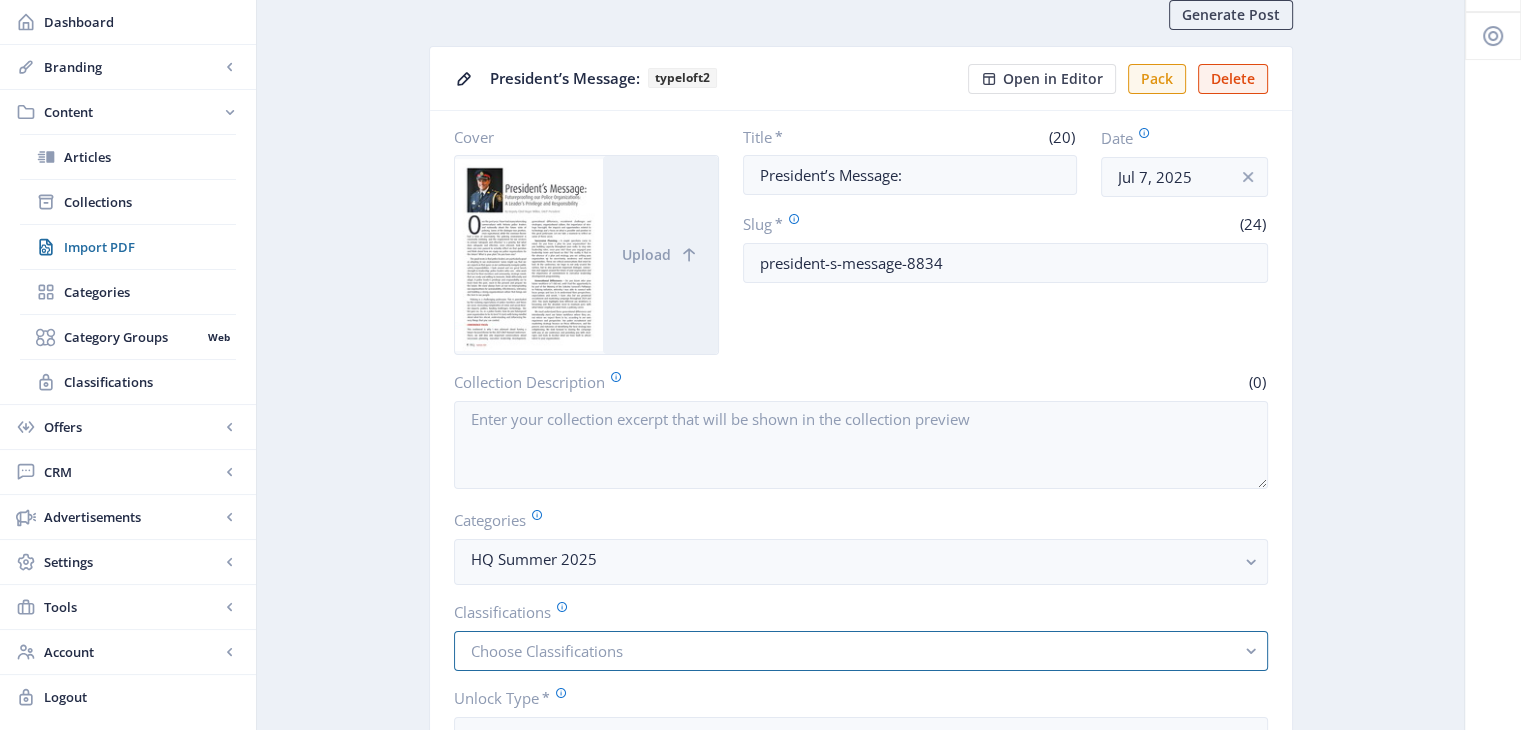 scroll, scrollTop: 0, scrollLeft: 0, axis: both 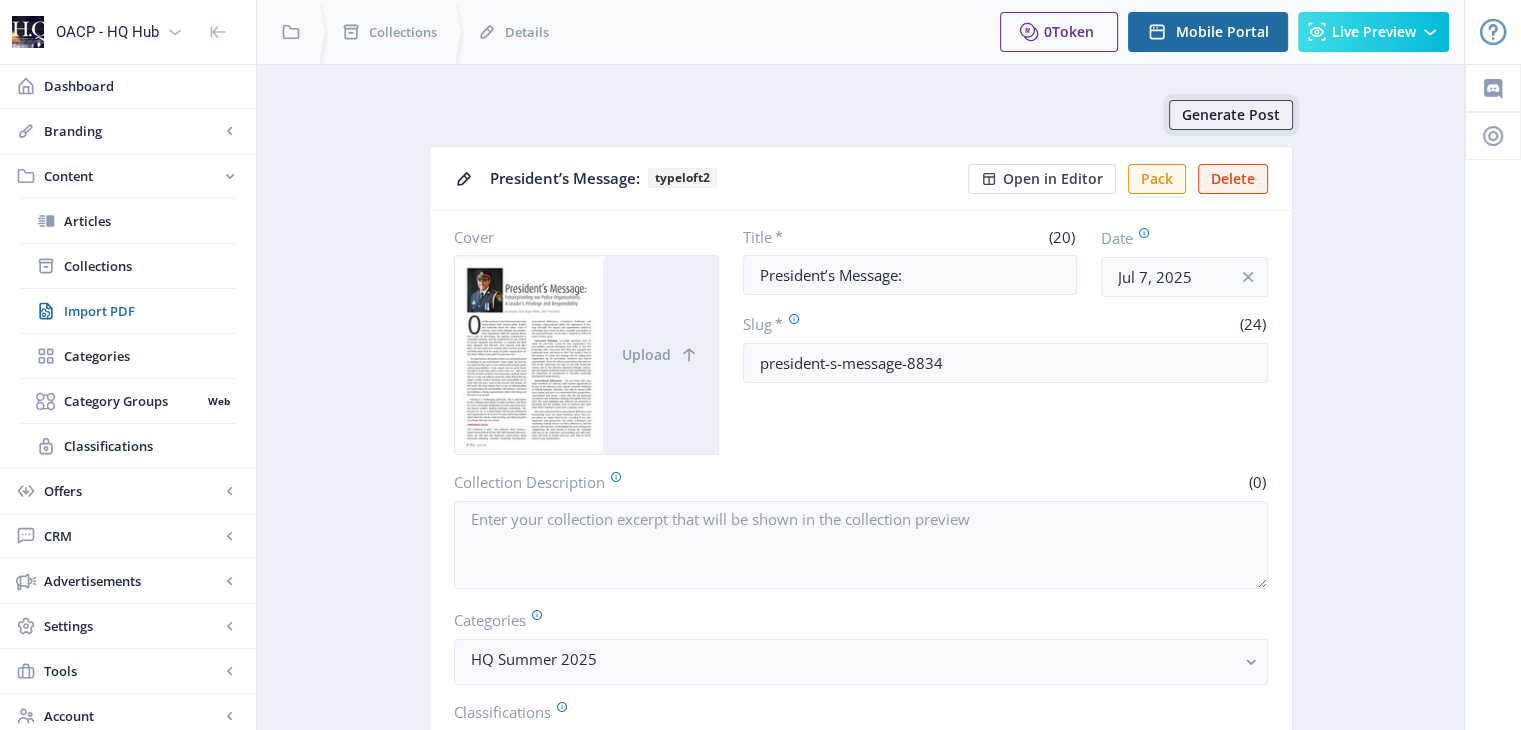 click on "Generate Post" at bounding box center (1231, 115) 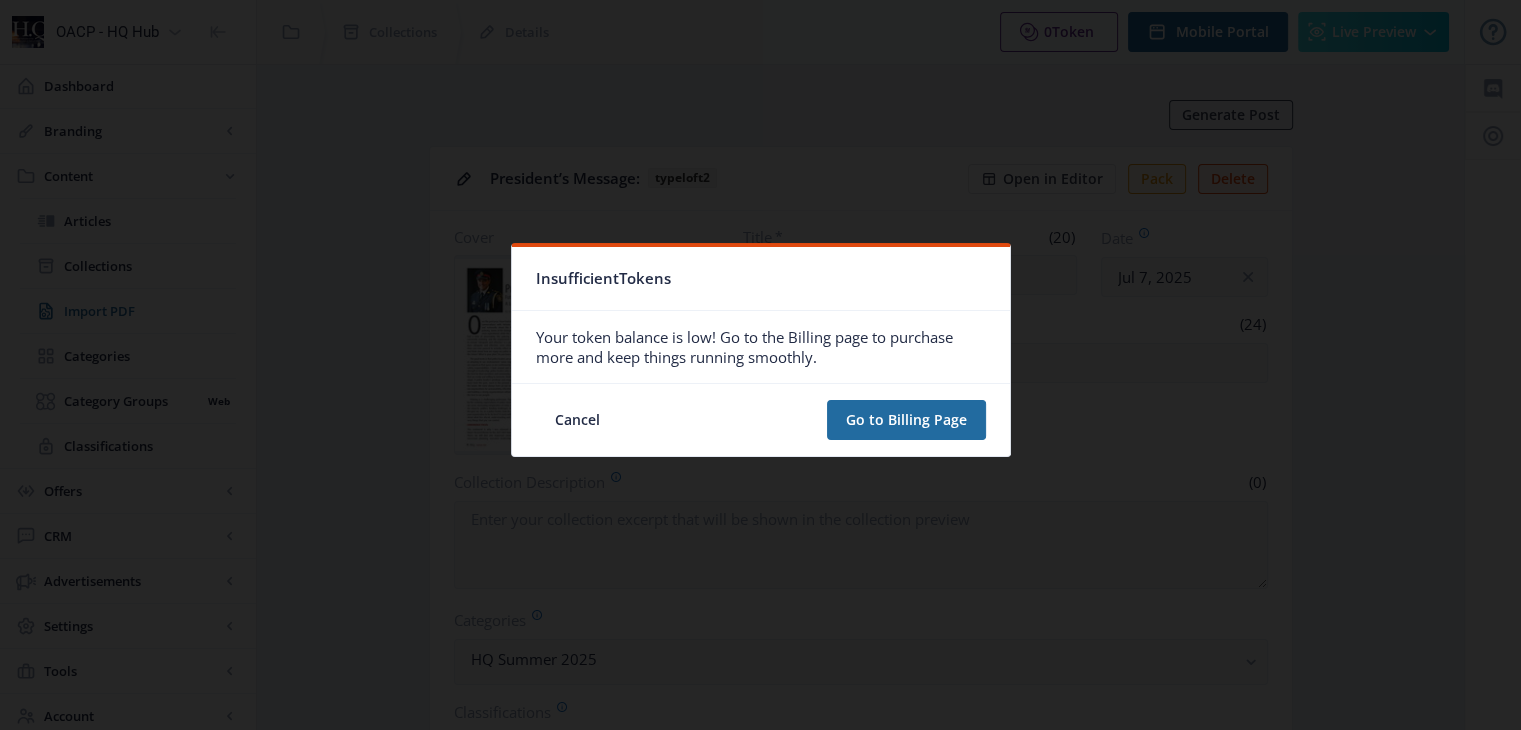 click on "Cancel" at bounding box center (577, 420) 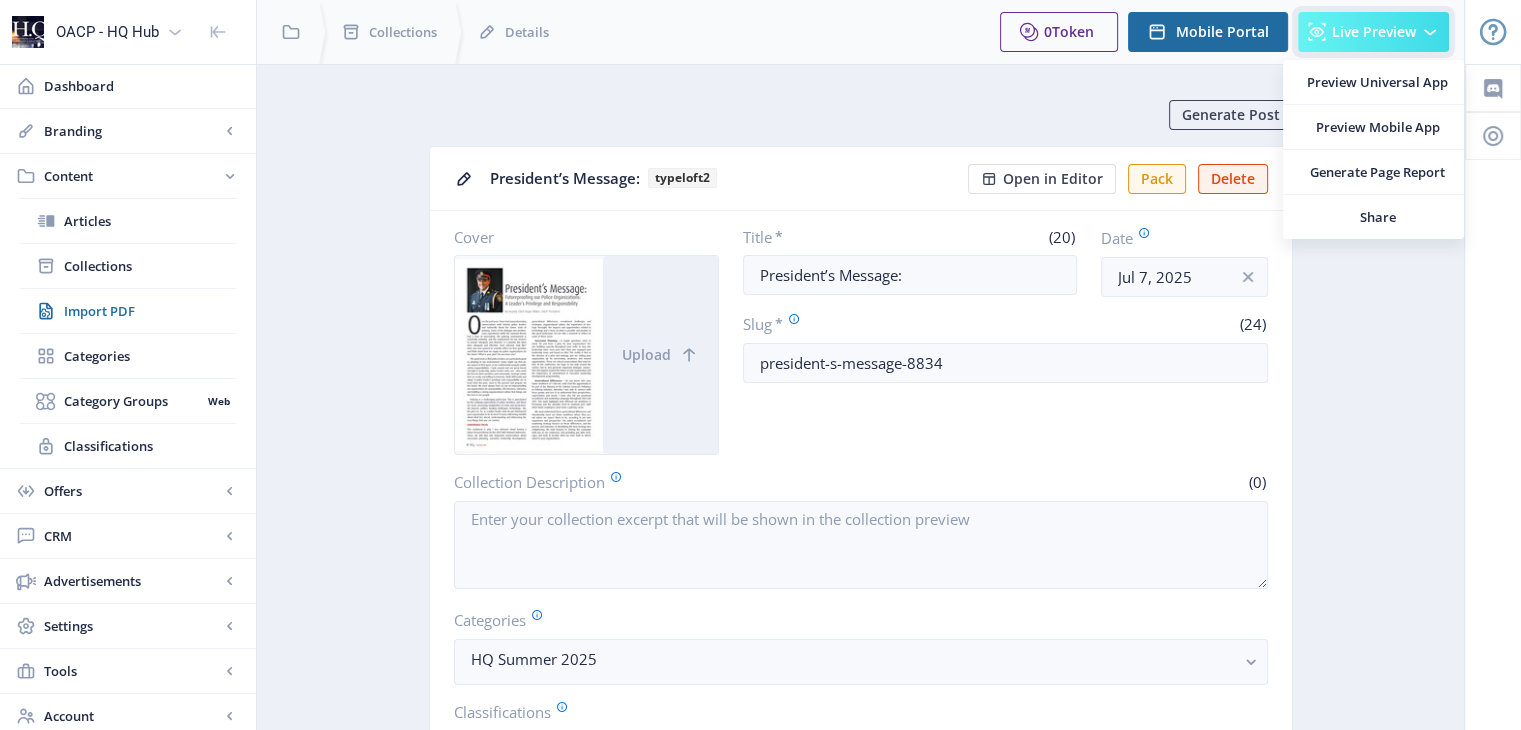 click on "Live Preview" at bounding box center (1374, 32) 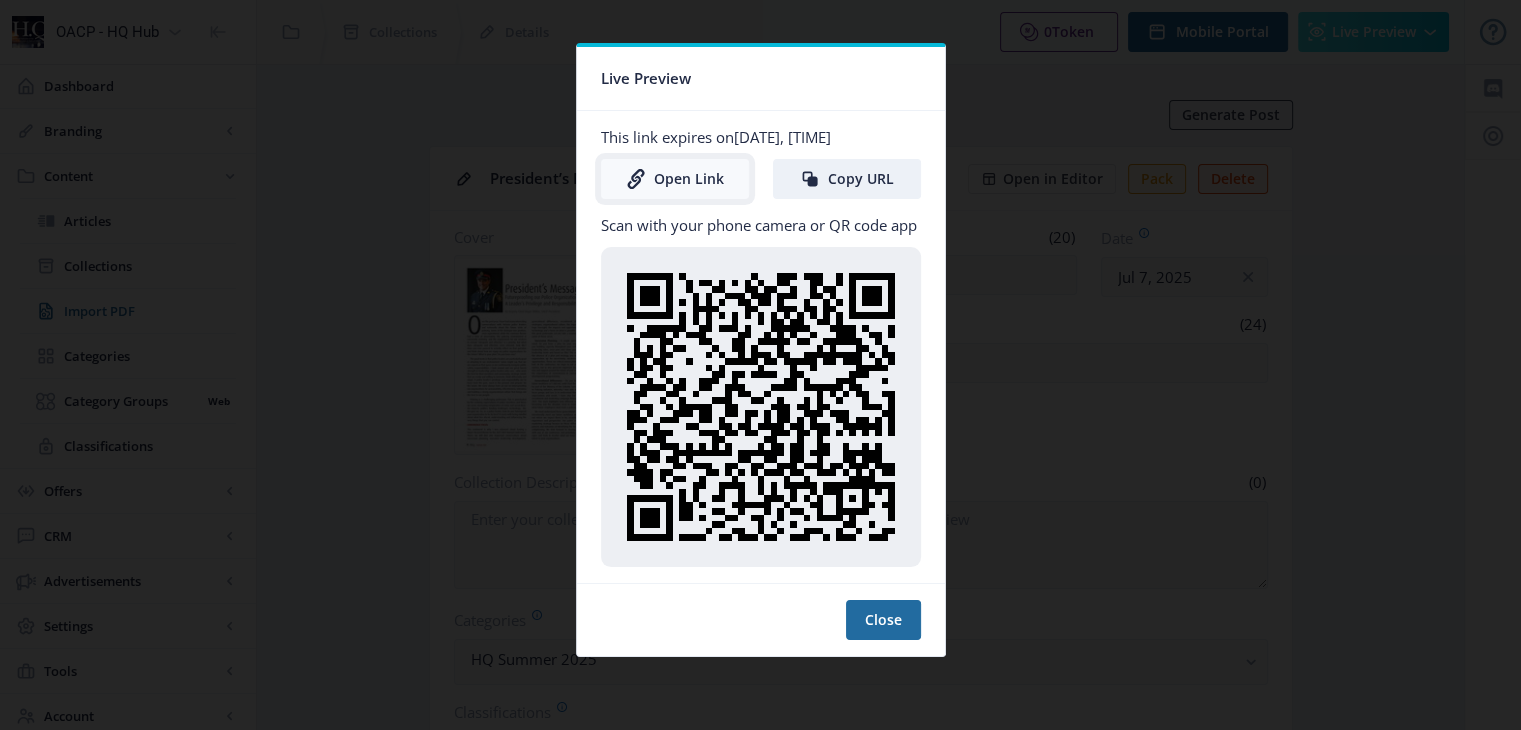click on "Open Link" at bounding box center (675, 179) 